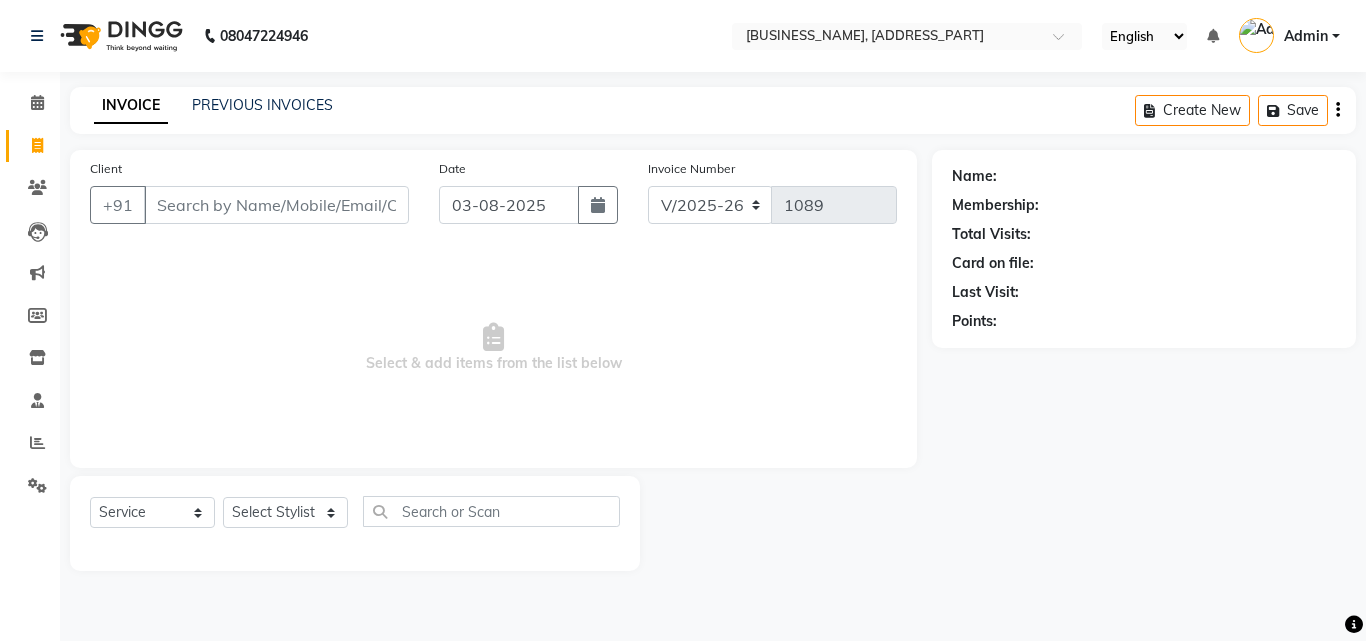 select on "5401" 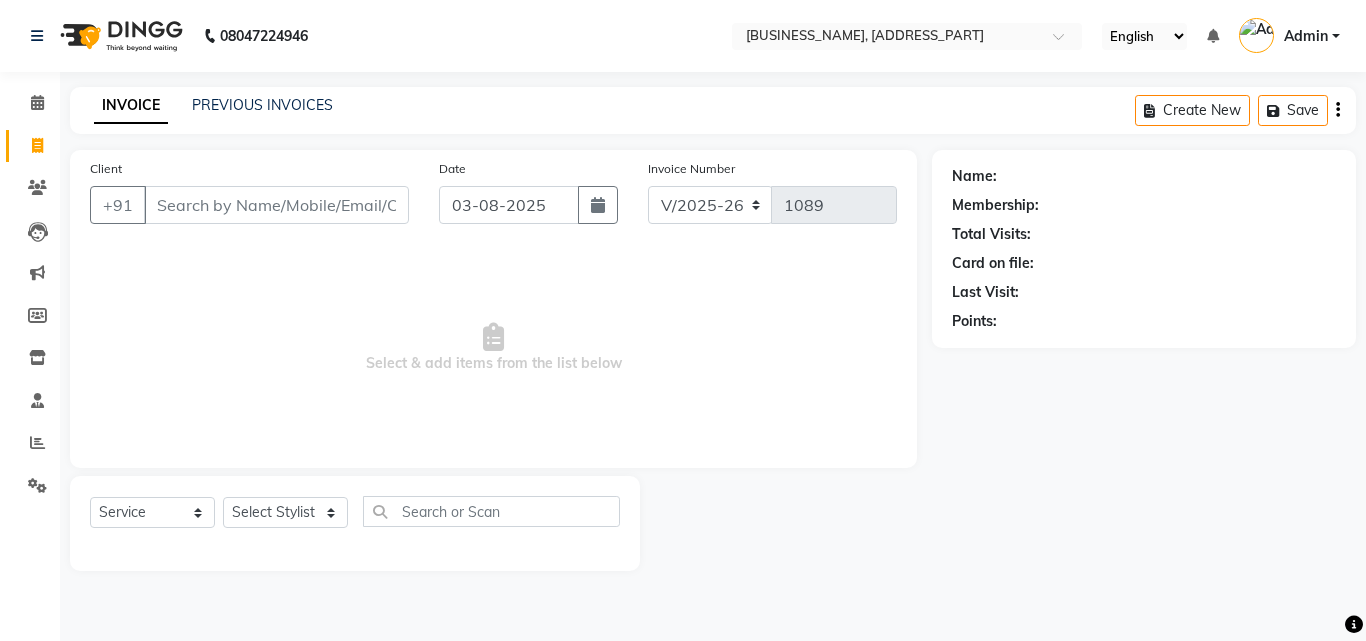 scroll, scrollTop: 0, scrollLeft: 0, axis: both 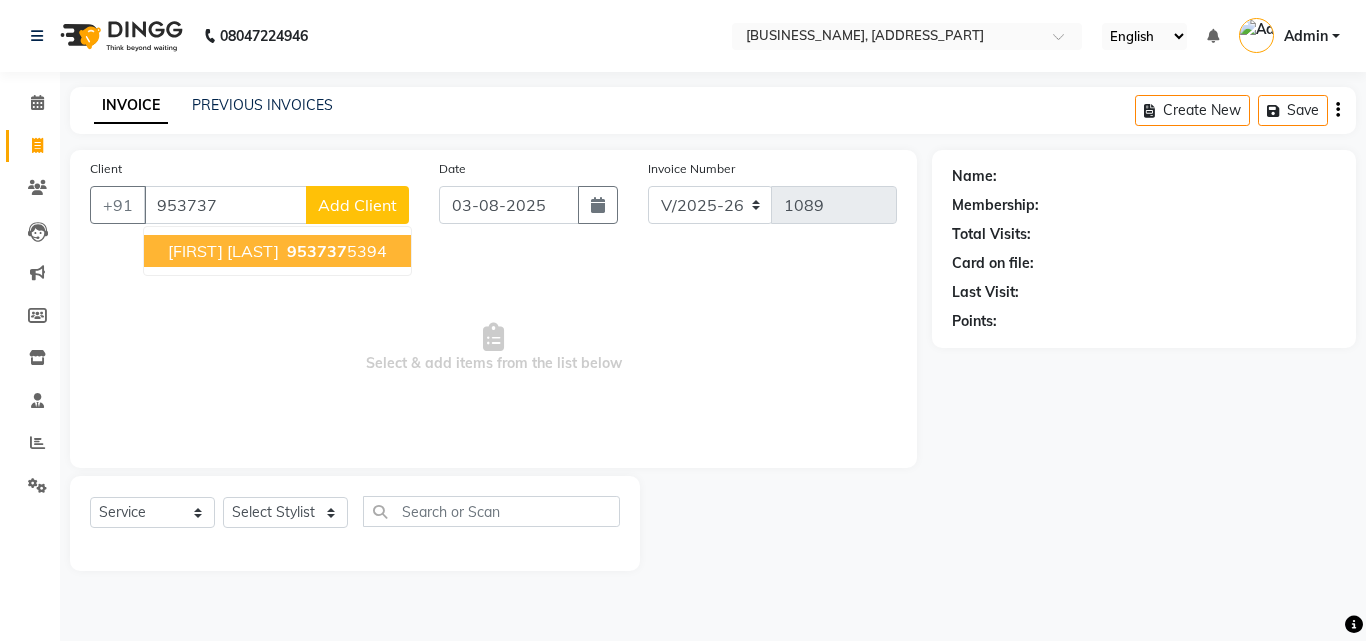 click on "[FIRST] [LAST]" at bounding box center (223, 251) 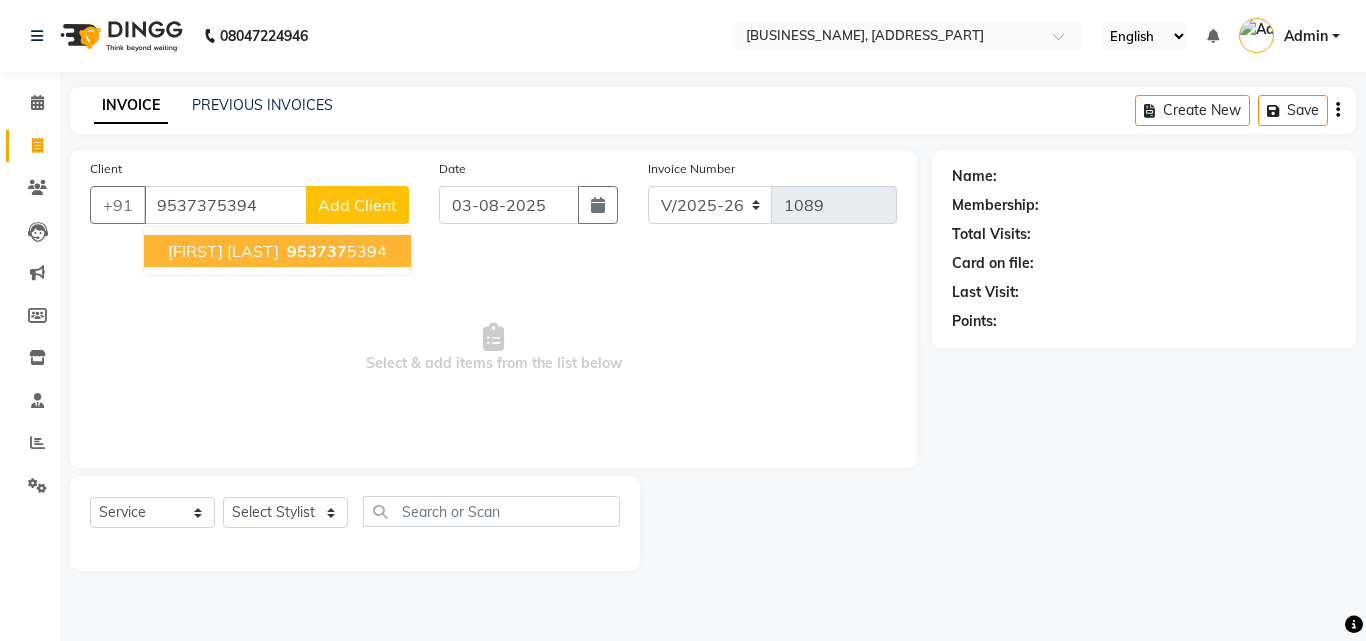 type on "9537375394" 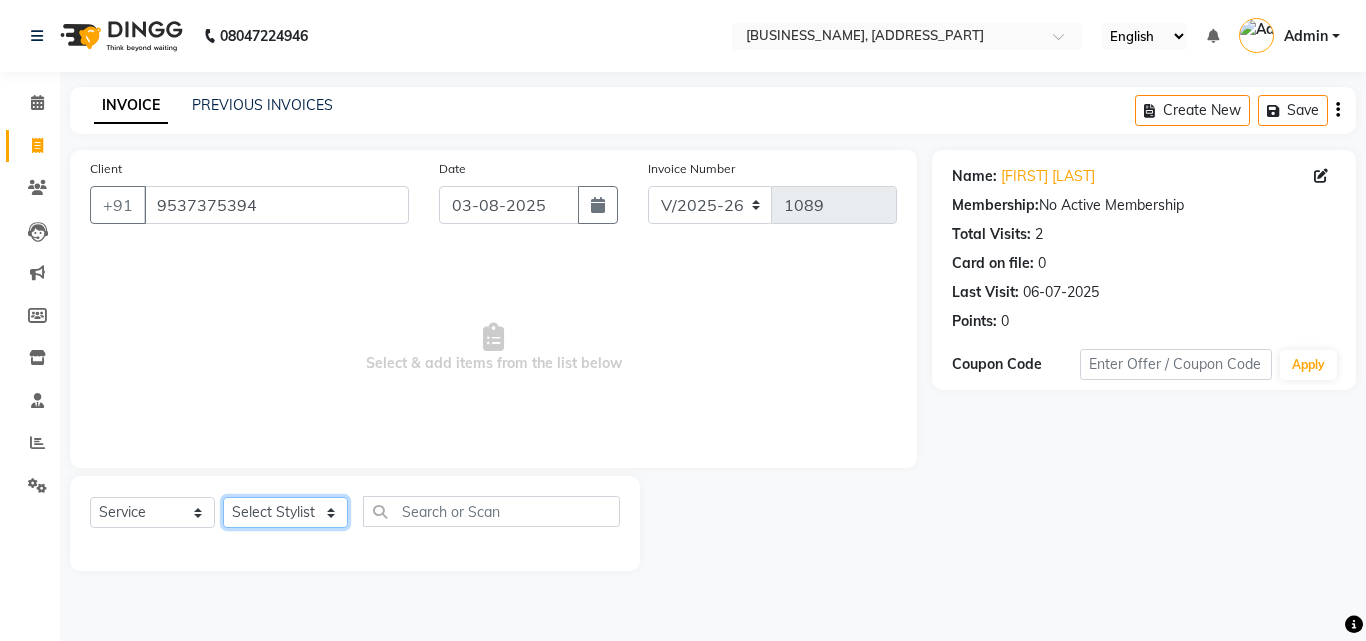 click on "Select Stylist [FIRST] [LAST] [FIRST] [LAST] [FIRST] [LAST] [FIRST] [LAST] [FIRST] [LAST] [FIRST] [LAST] [FIRST] [LAST] [FIRST] [LAST]" 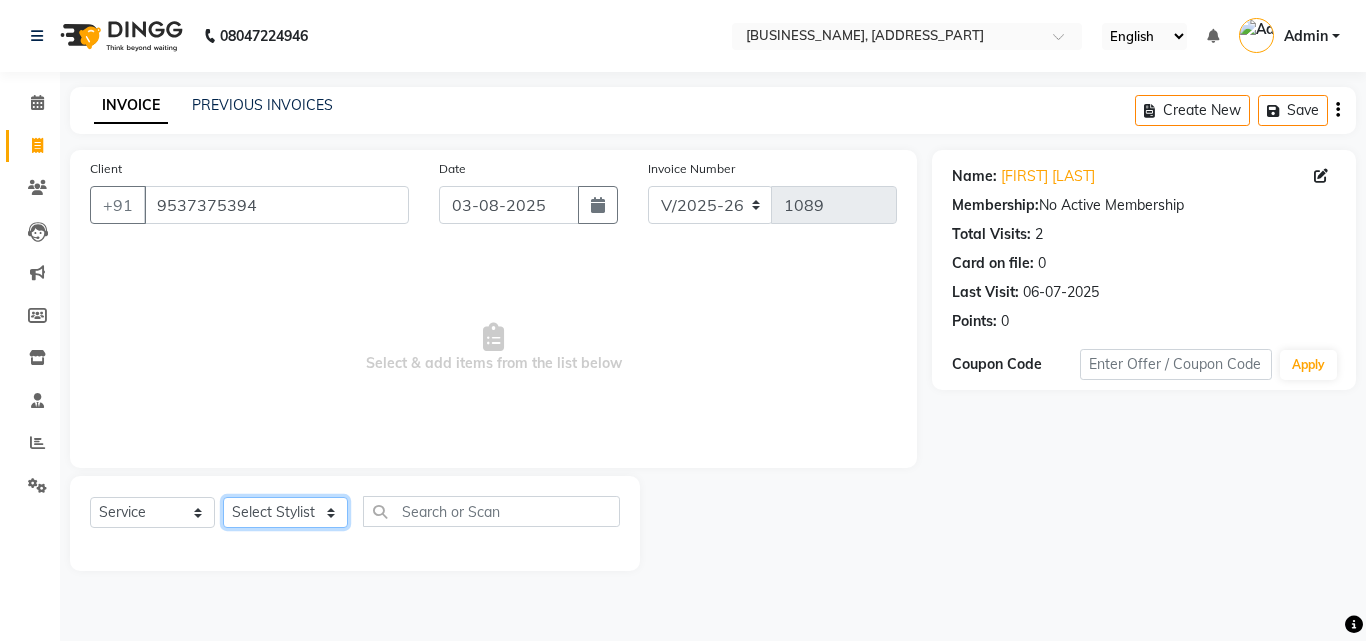 select on "35986" 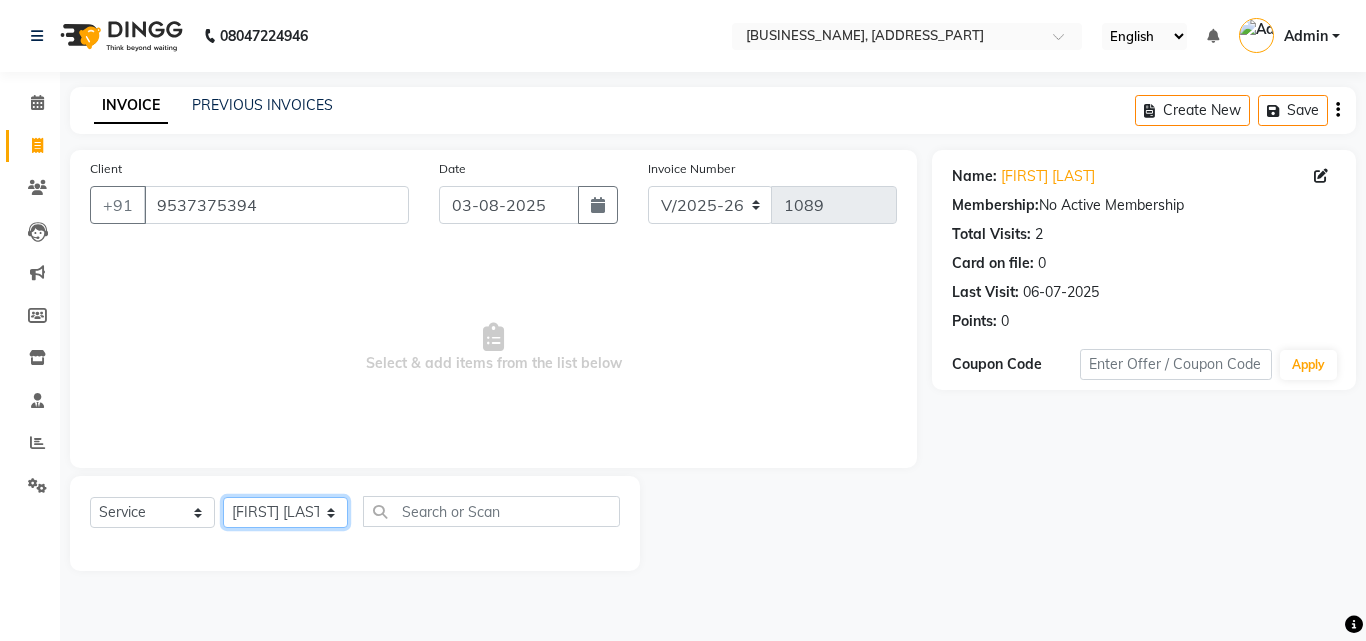 click on "Select Stylist [FIRST] [LAST] [FIRST] [LAST] [FIRST] [LAST] [FIRST] [LAST] [FIRST] [LAST] [FIRST] [LAST] [FIRST] [LAST] [FIRST] [LAST]" 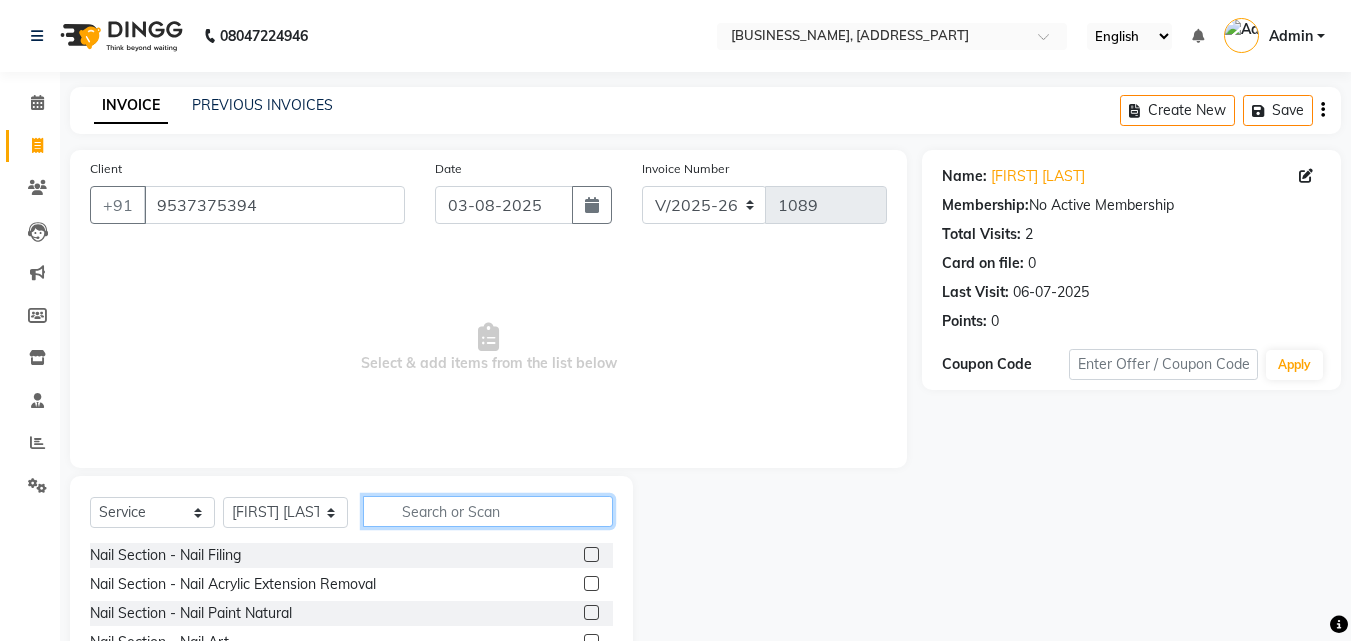 click 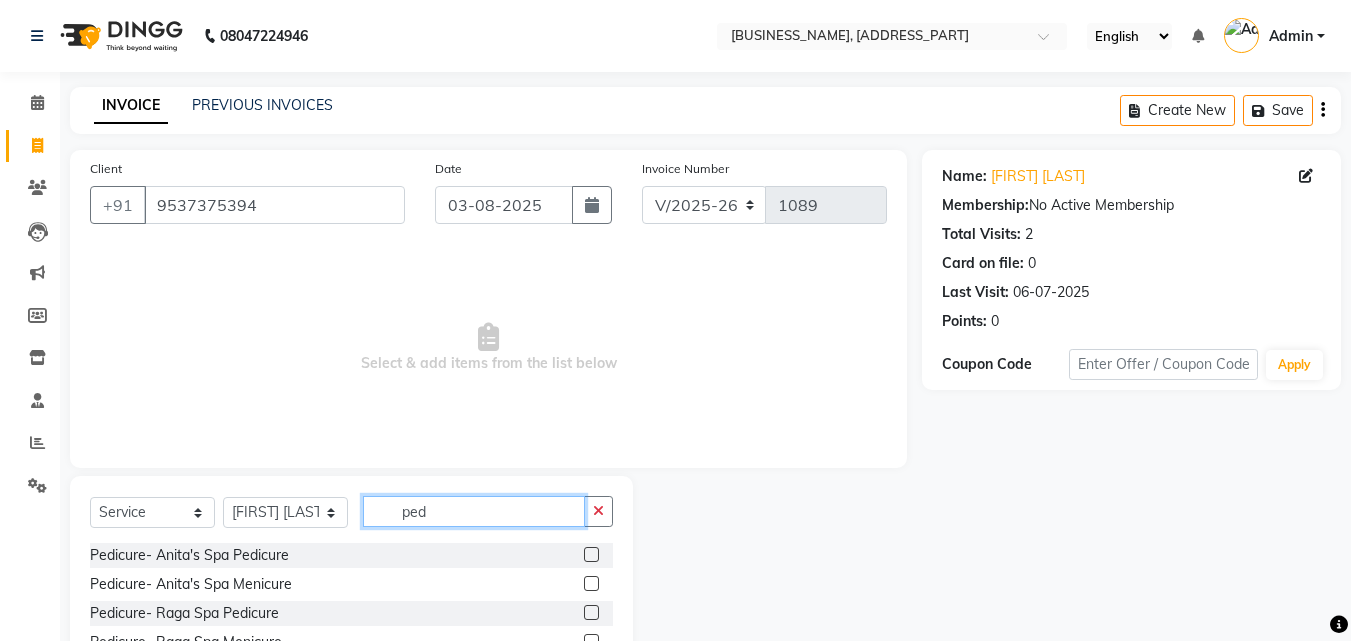 type on "ped" 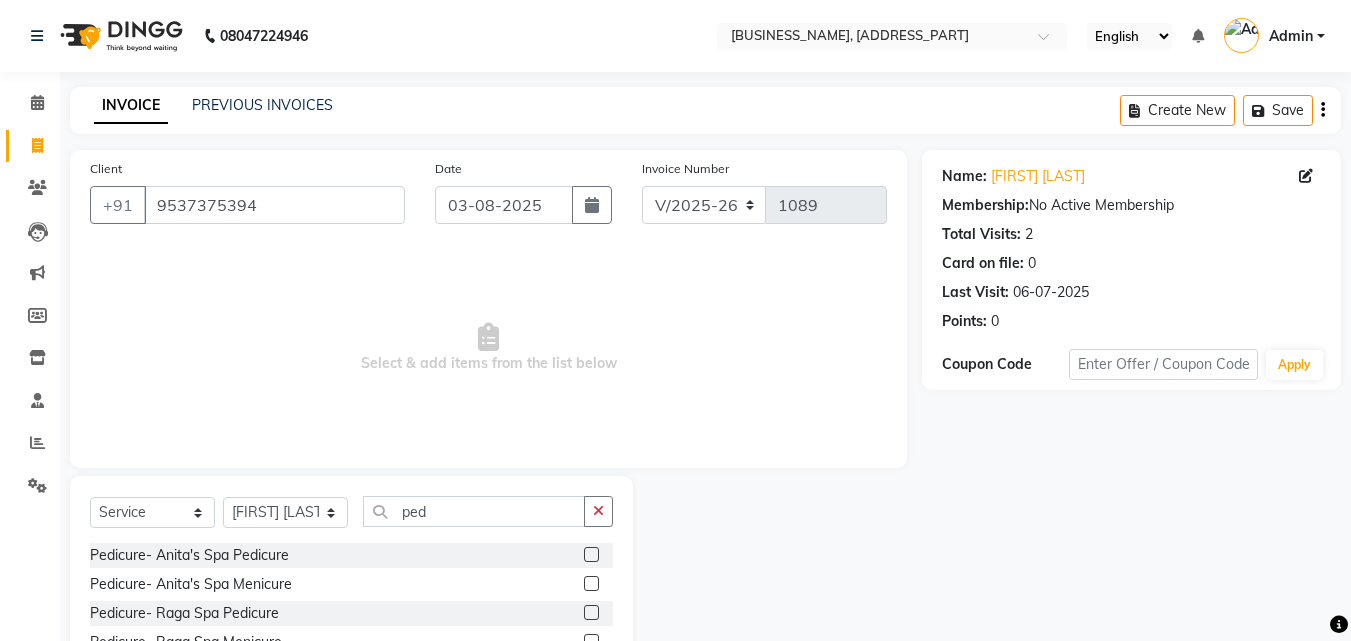 click 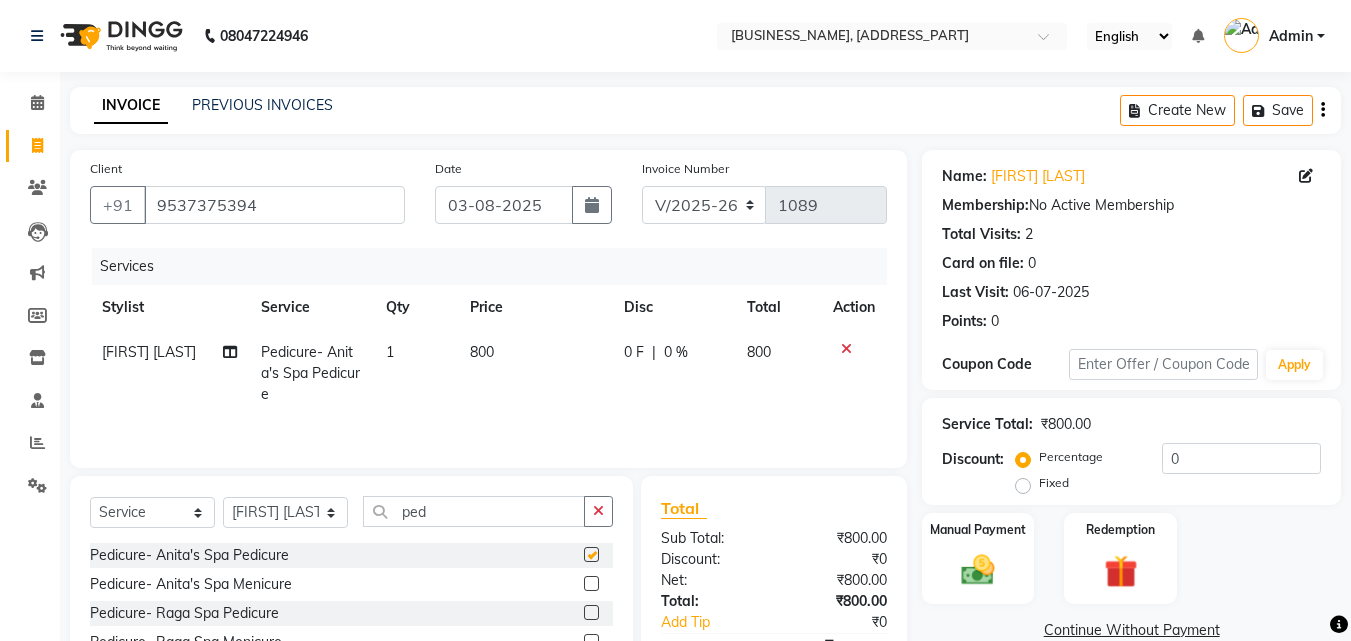 checkbox on "false" 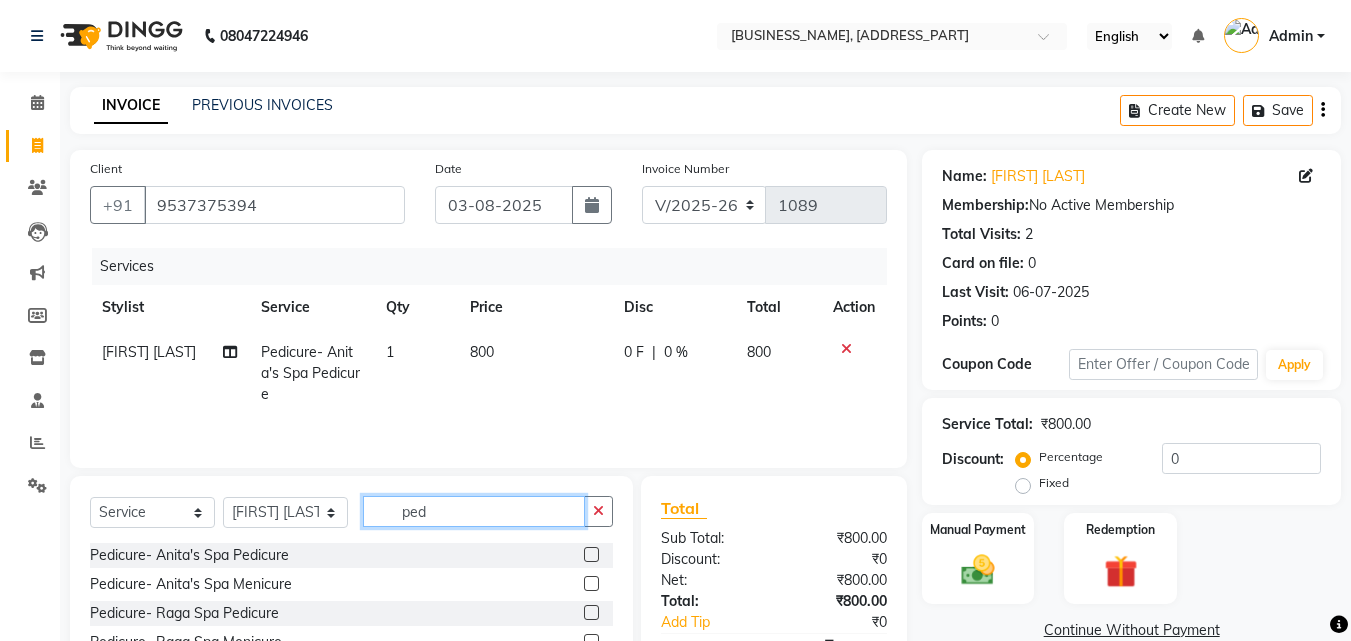click on "ped" 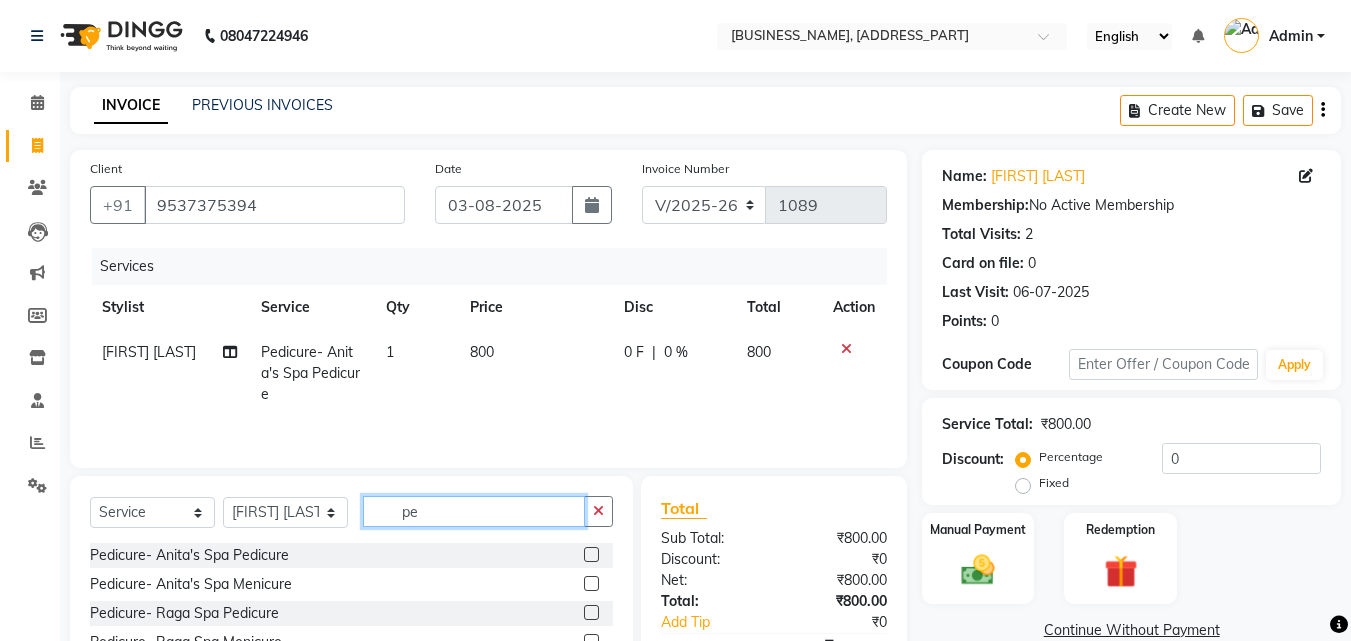 type on "p" 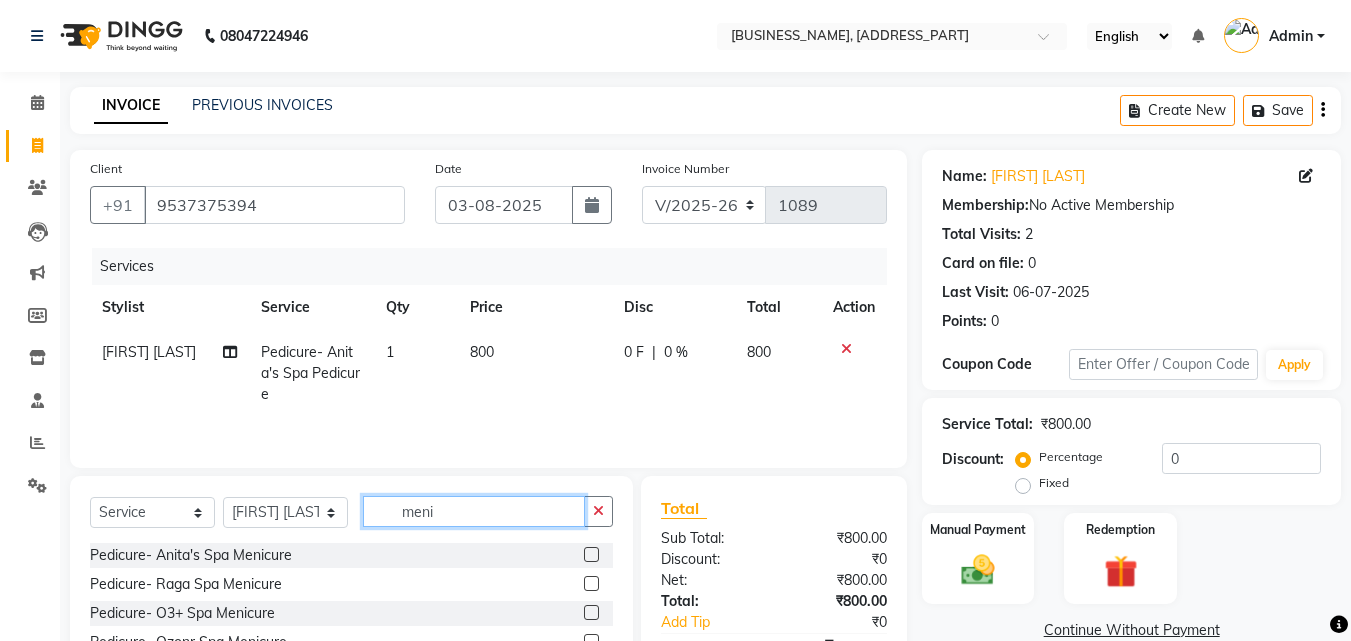 type on "meni" 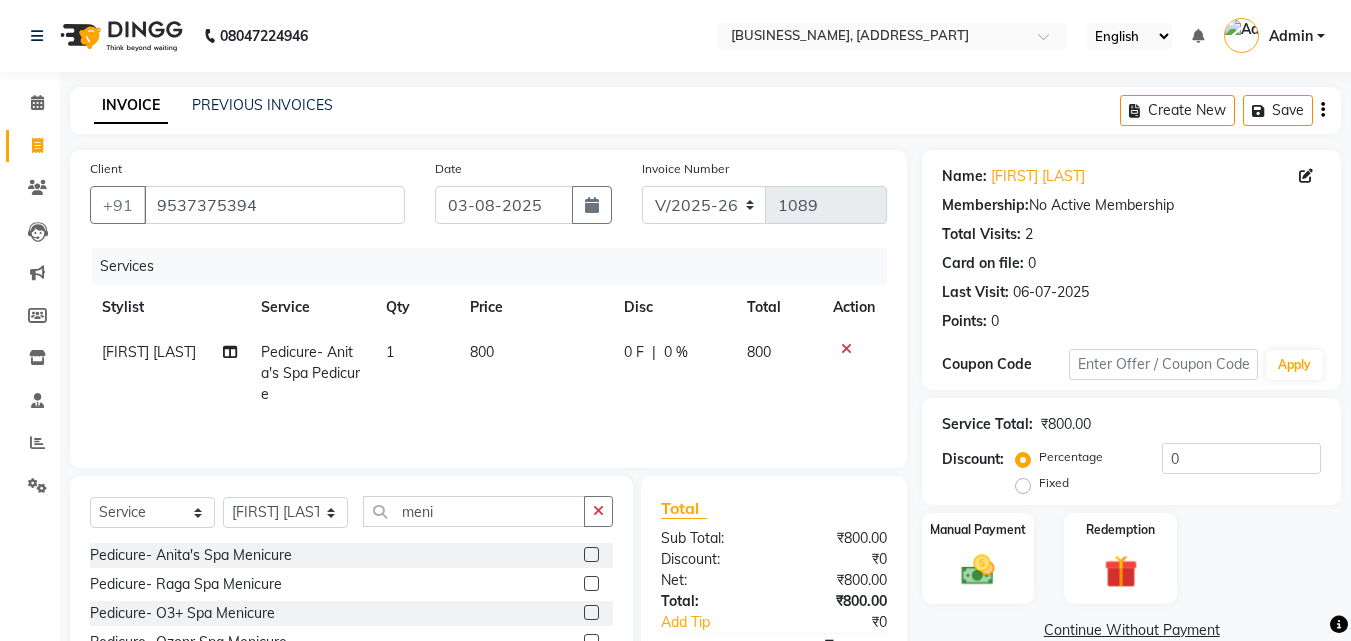 click 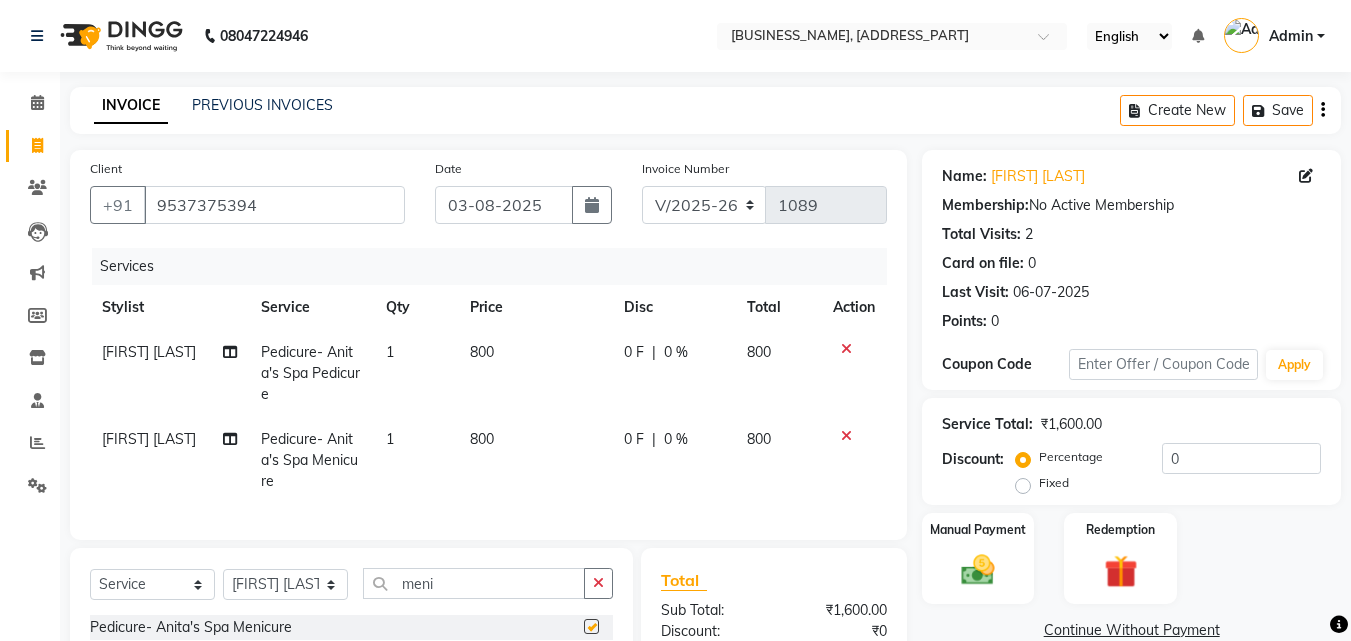 checkbox on "false" 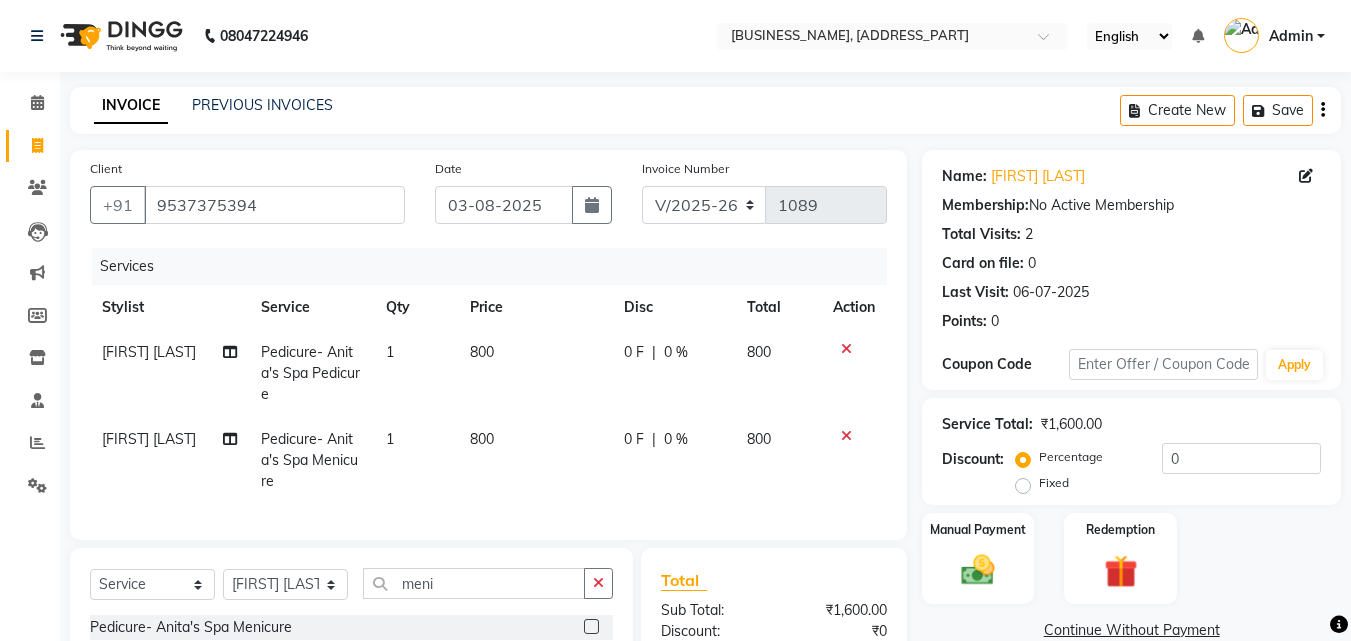 click on "800" 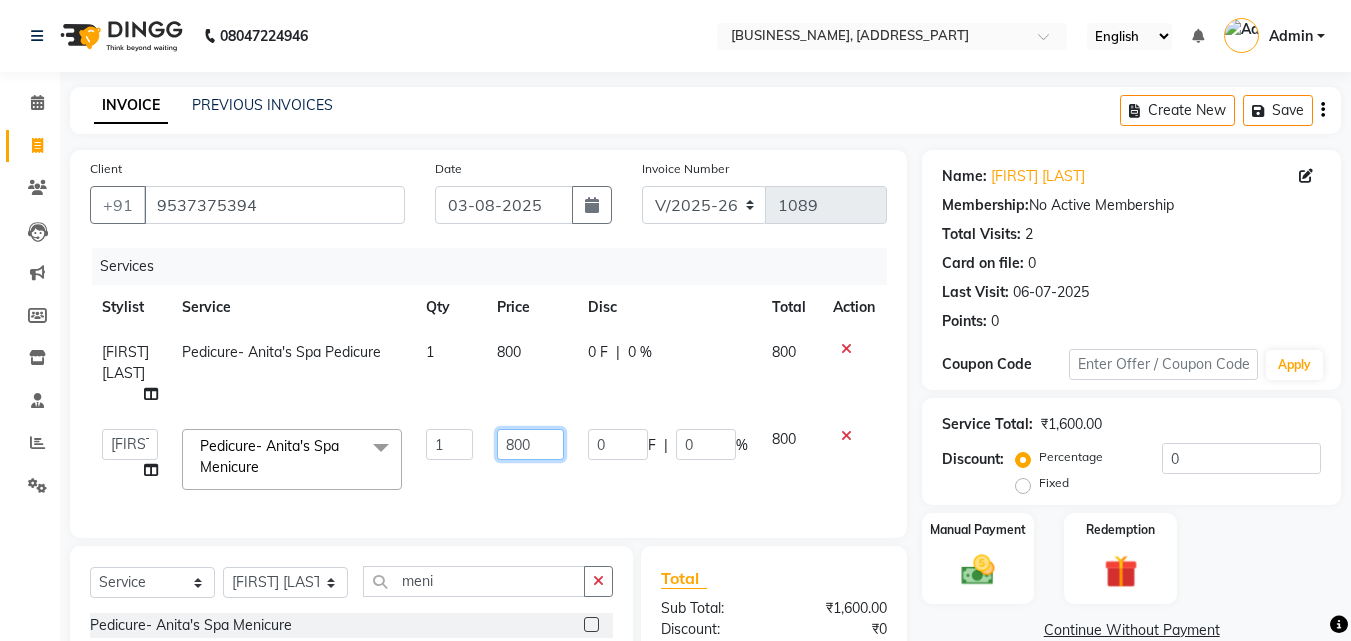 click on "800" 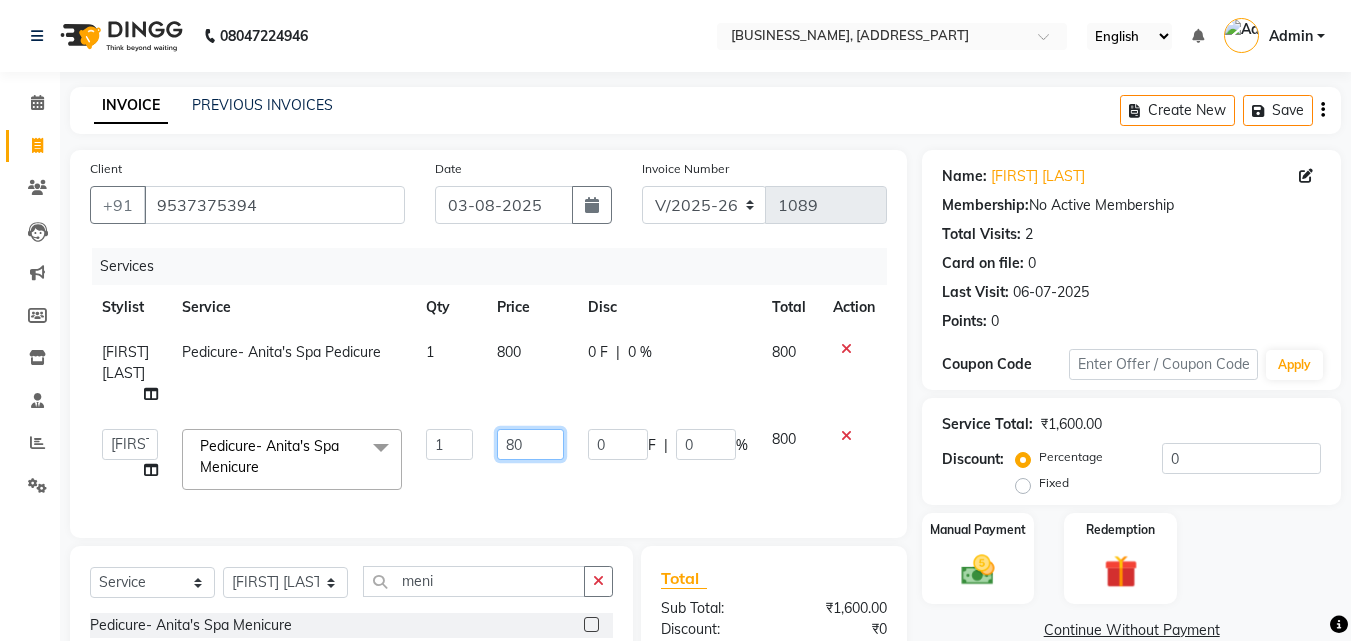type on "8" 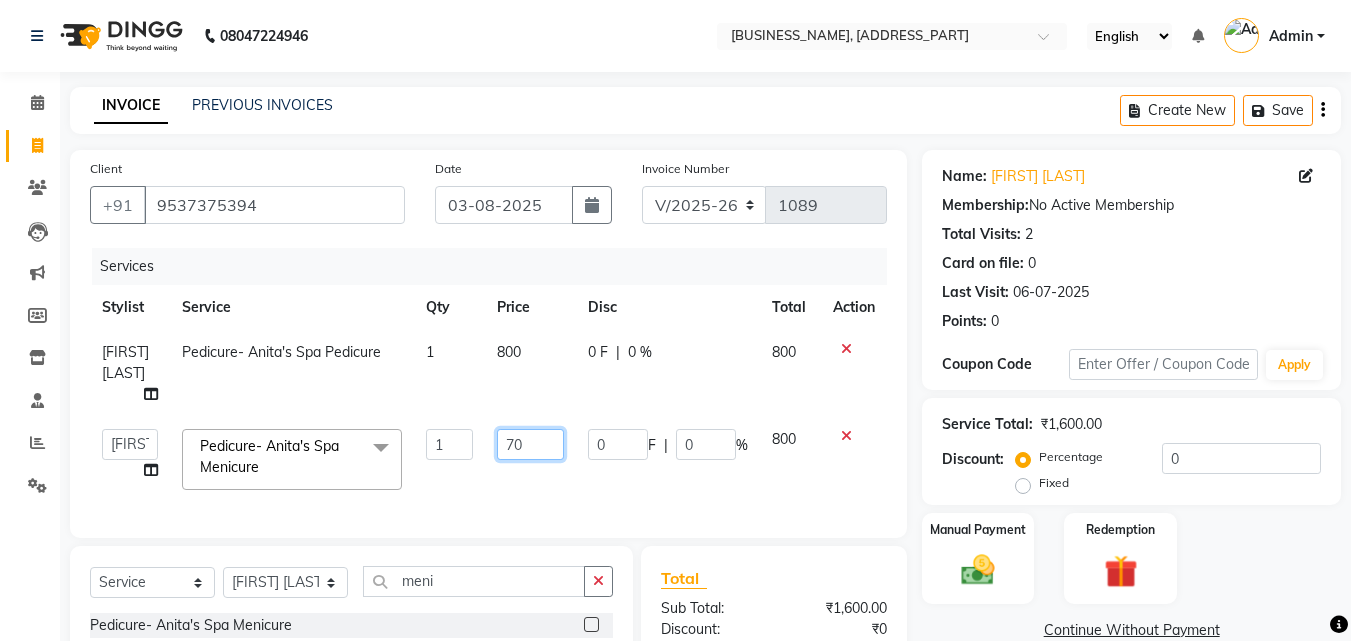 type on "700" 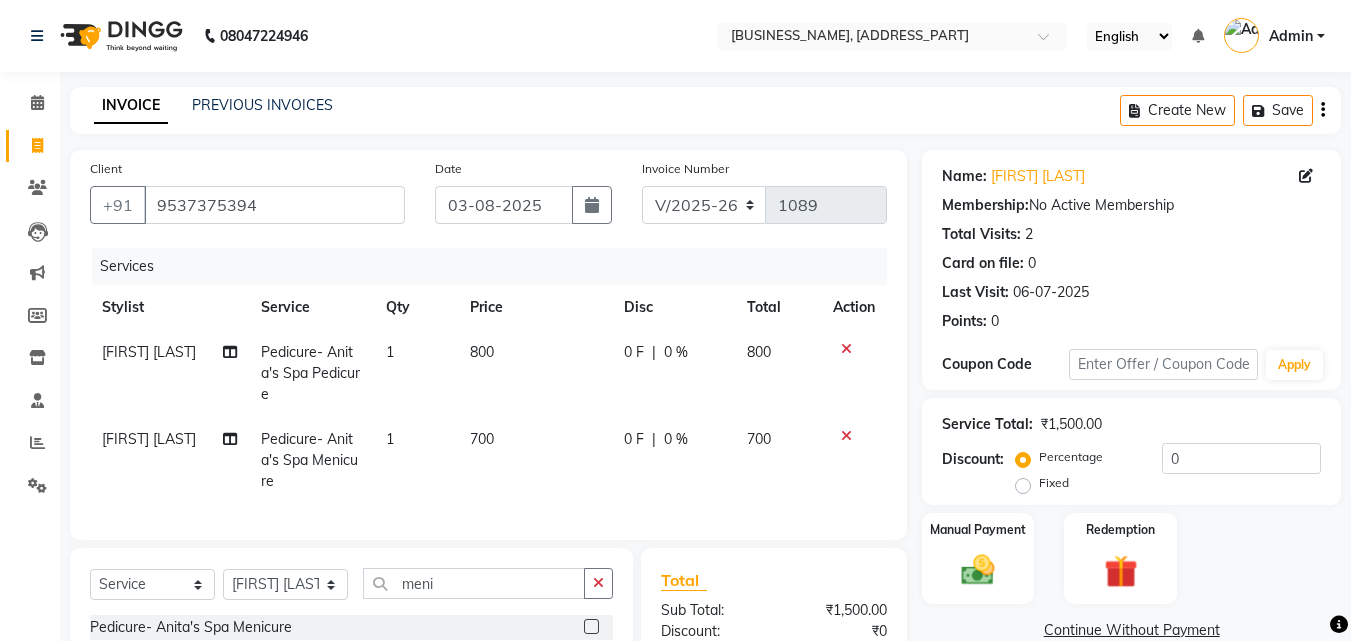 click on "Services Stylist Service Qty Price Disc Total Action [FIRST] [LAST] Pedicure- Anita's Spa Pedicure 1 800 0 F | 0 % 800 [FIRST] [LAST] Pedicure- Anita's Spa Menicure 1 700 0 F | 0 % 700" 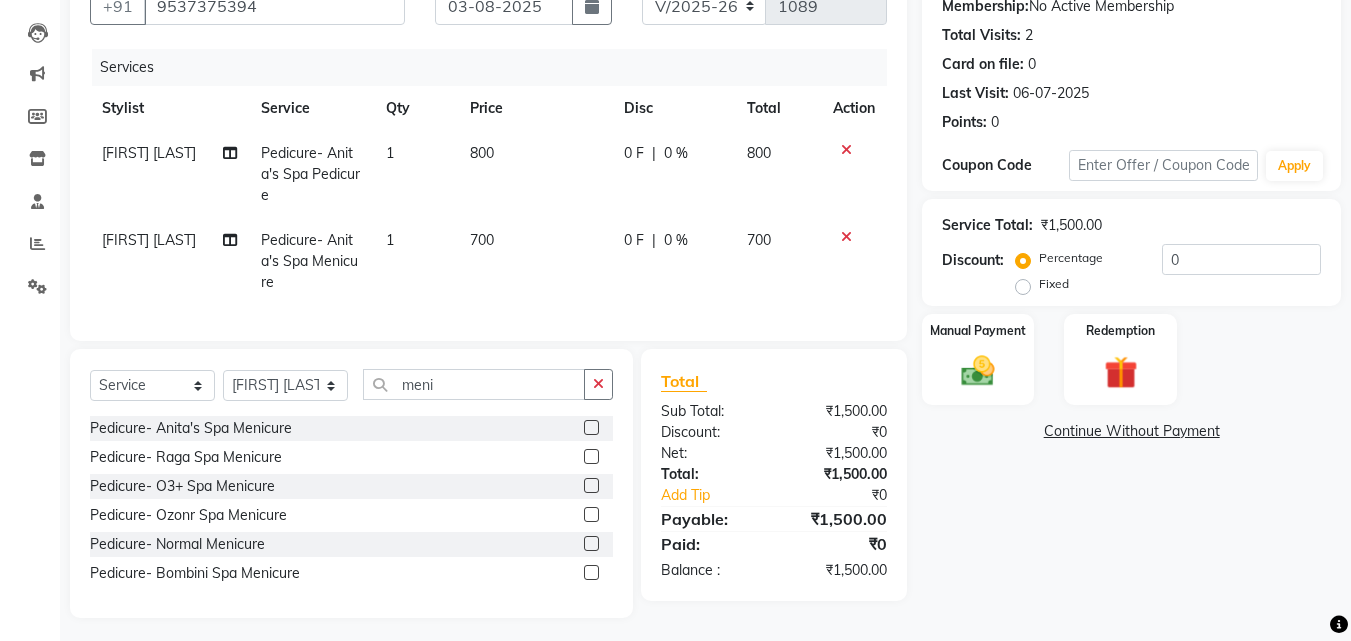 scroll, scrollTop: 200, scrollLeft: 0, axis: vertical 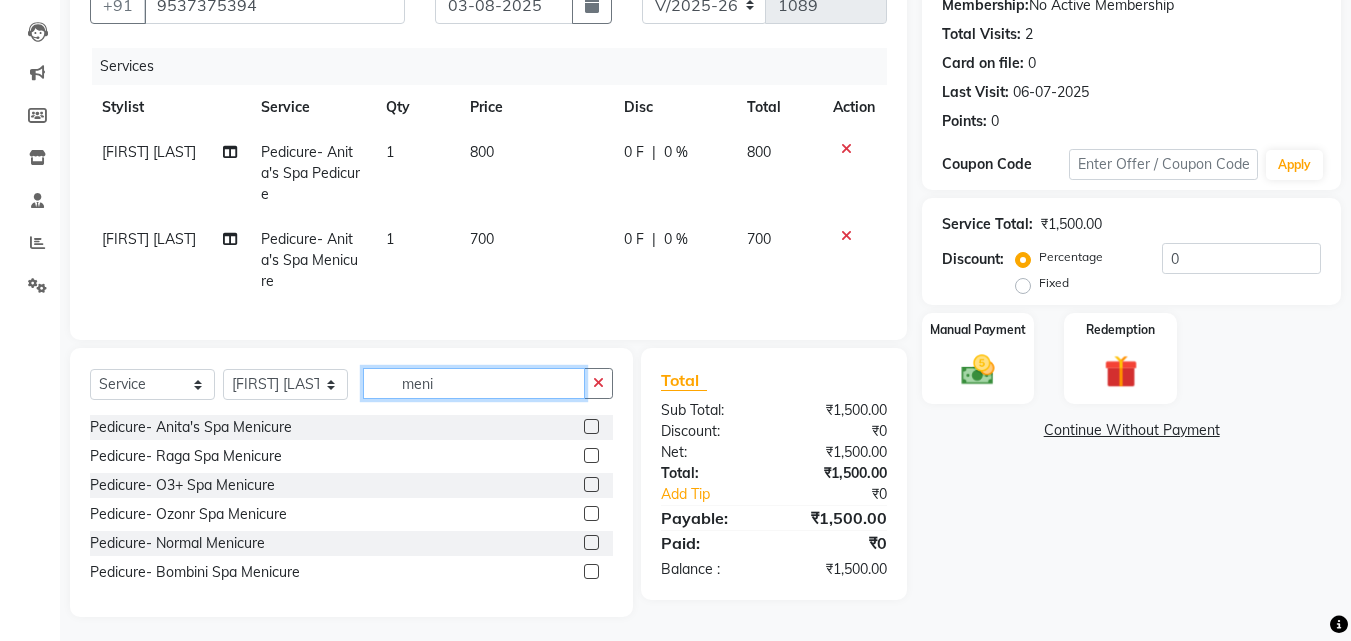 click on "meni" 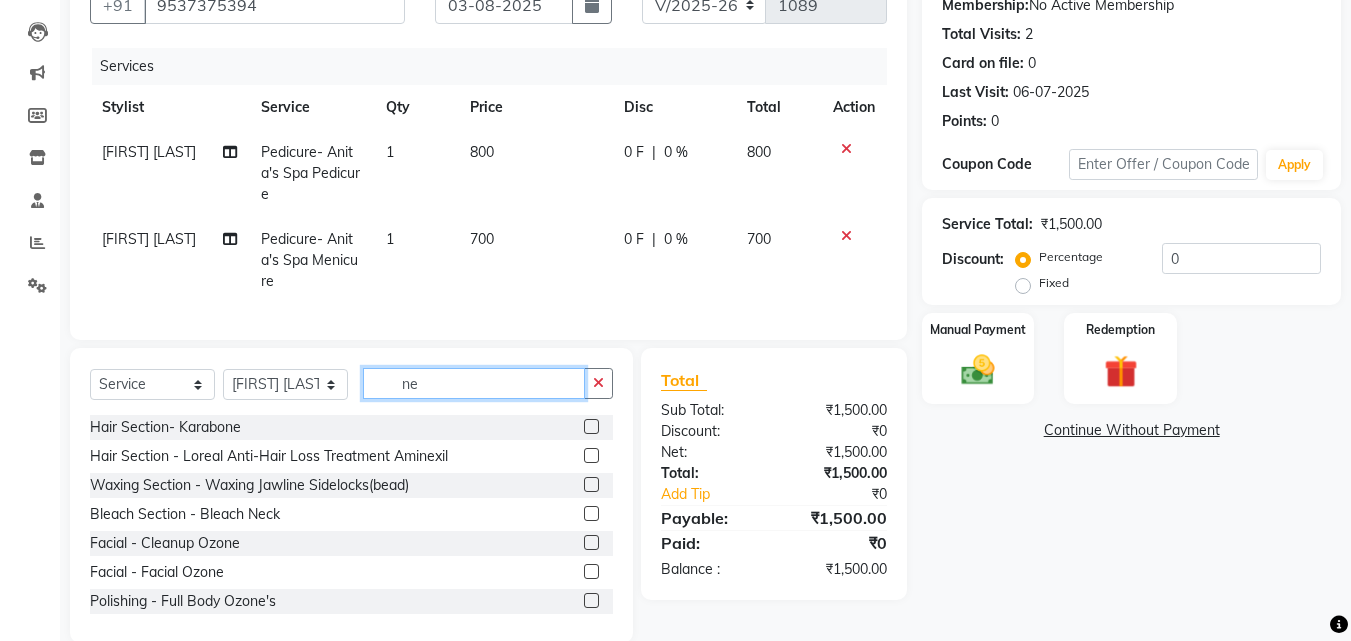 type on "n" 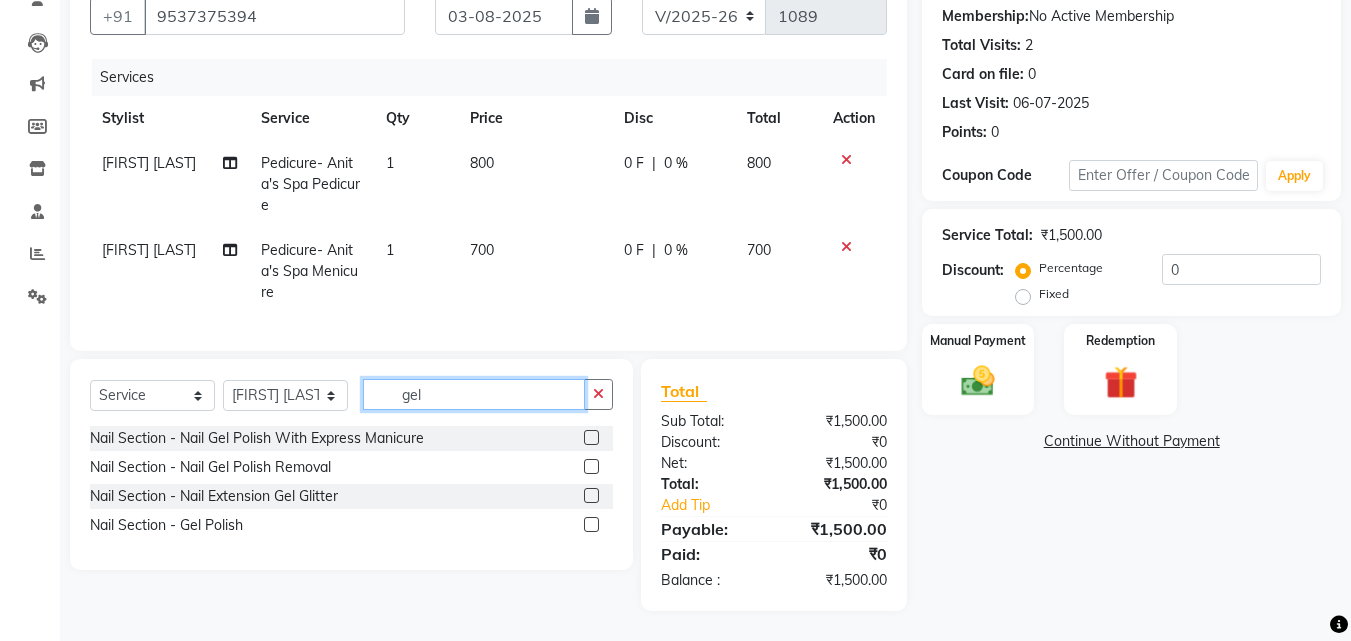 type on "gel" 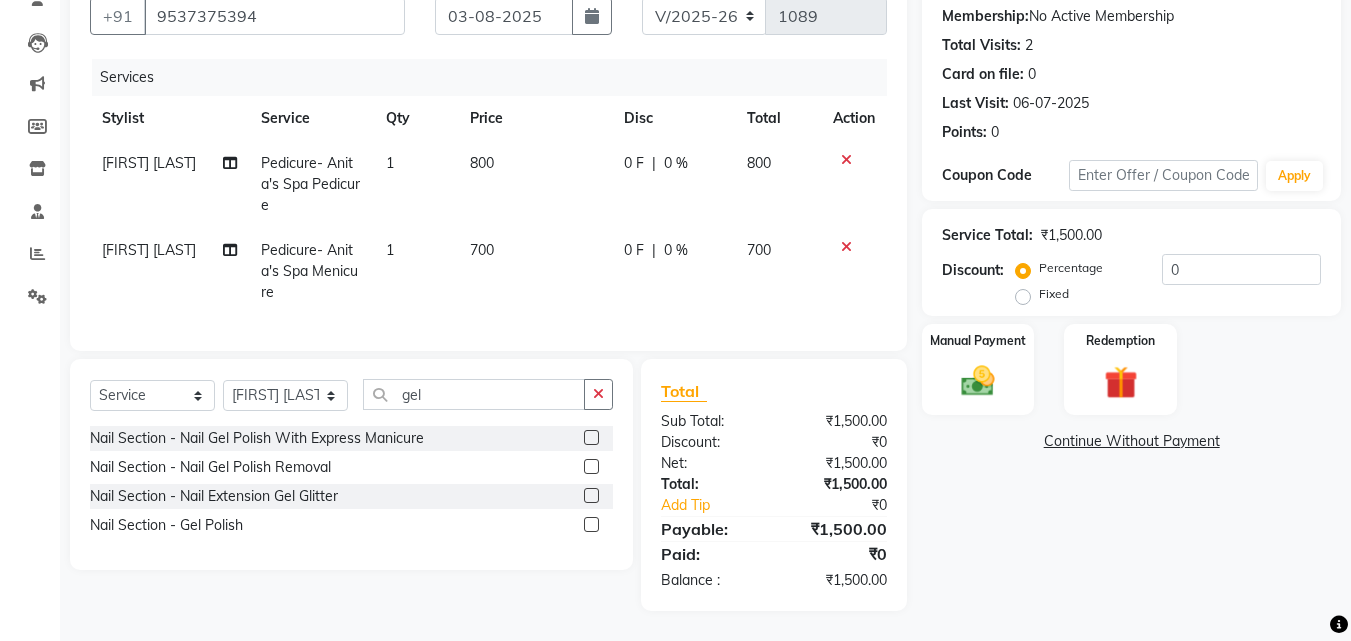 click 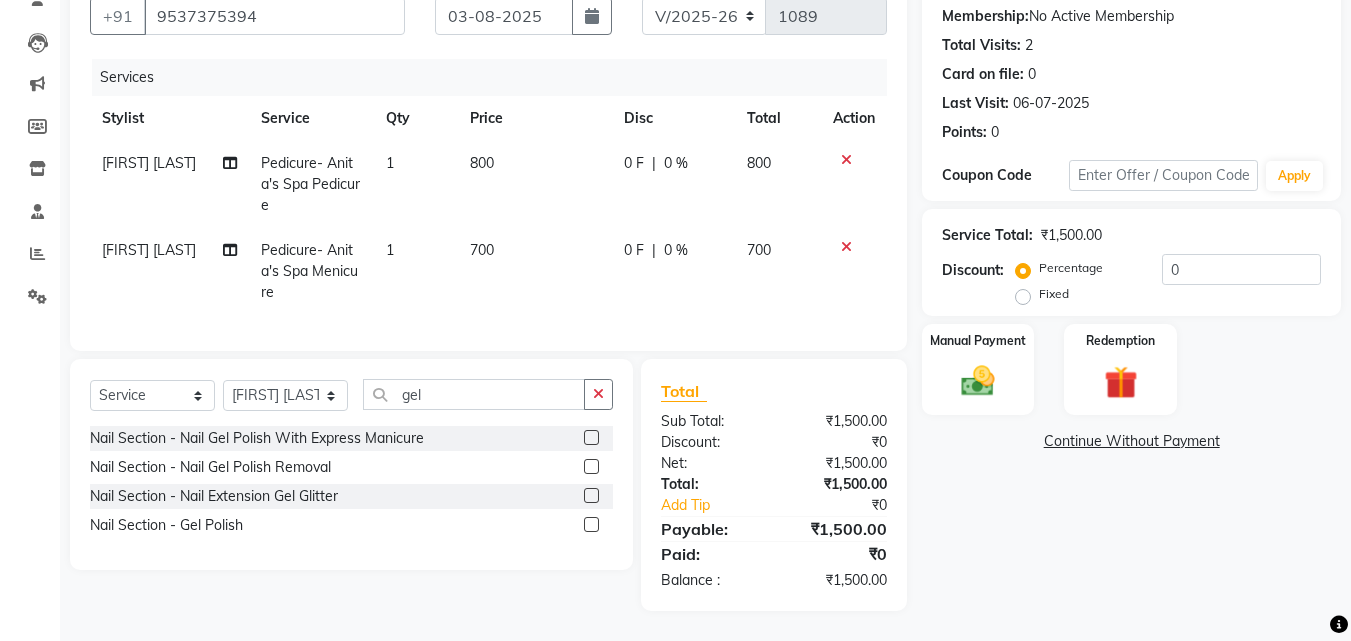 click at bounding box center [590, 525] 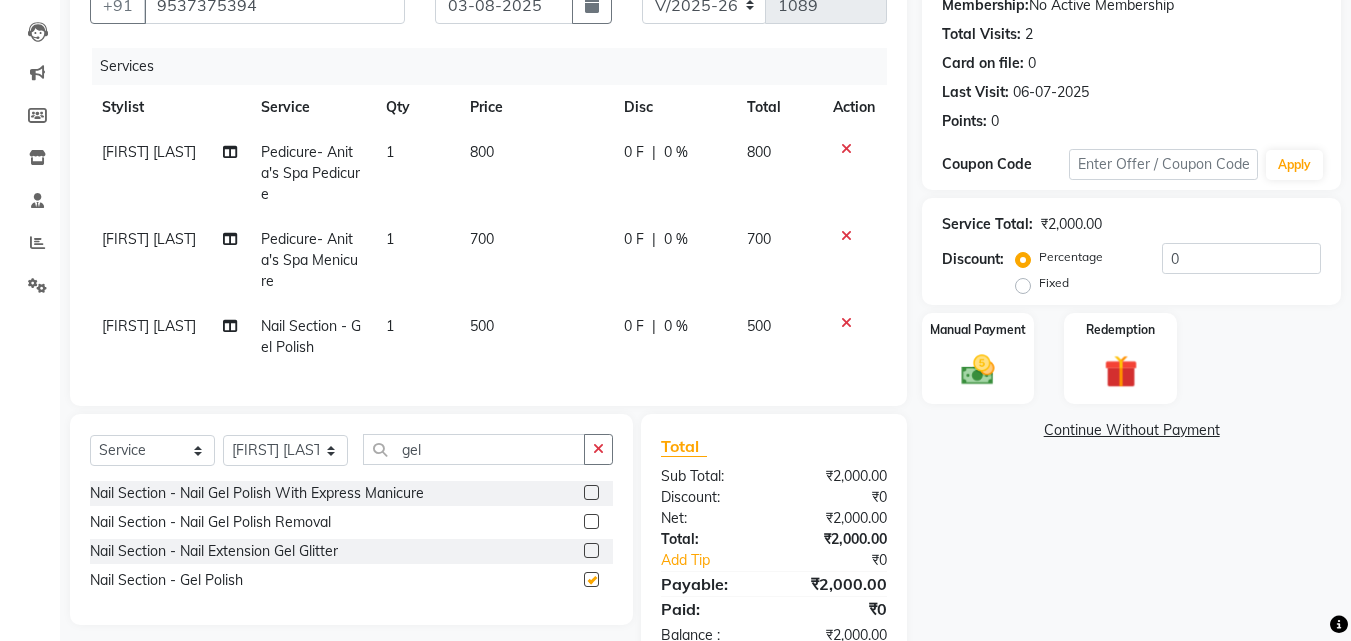 checkbox on "false" 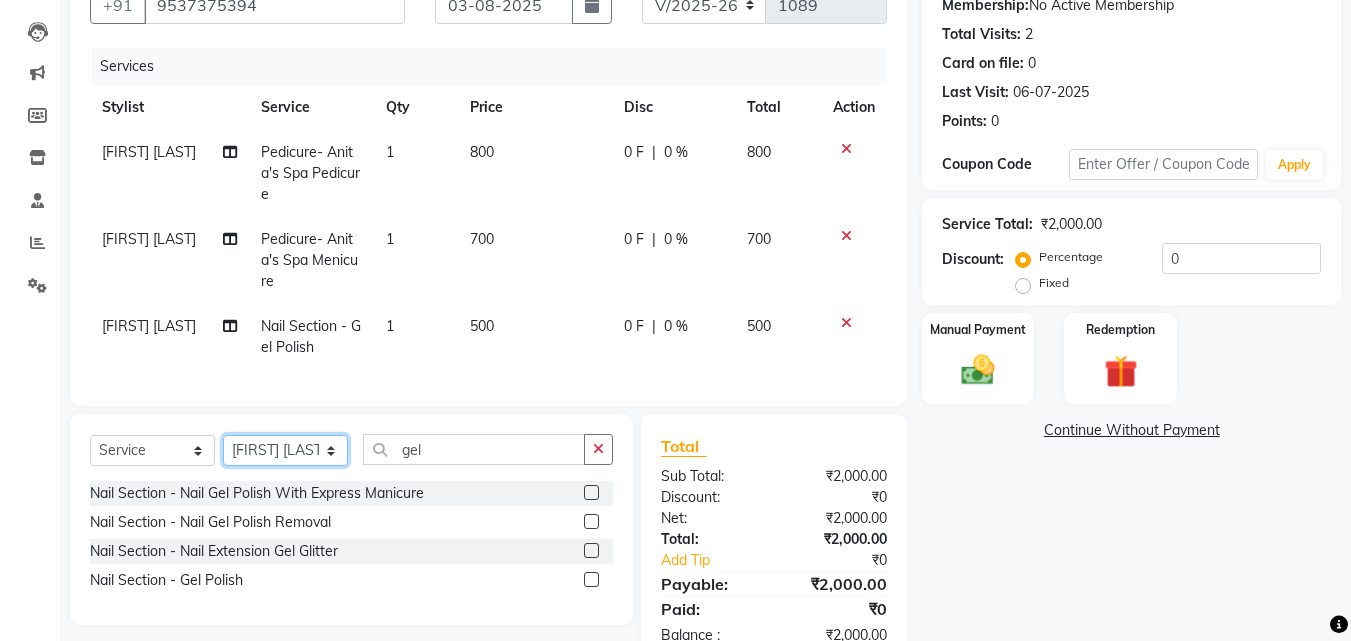 click on "Select Stylist [FIRST] [LAST] [FIRST] [LAST] [FIRST] [LAST] [FIRST] [LAST] [FIRST] [LAST] [FIRST] [LAST] [FIRST] [LAST] [FIRST] [LAST]" 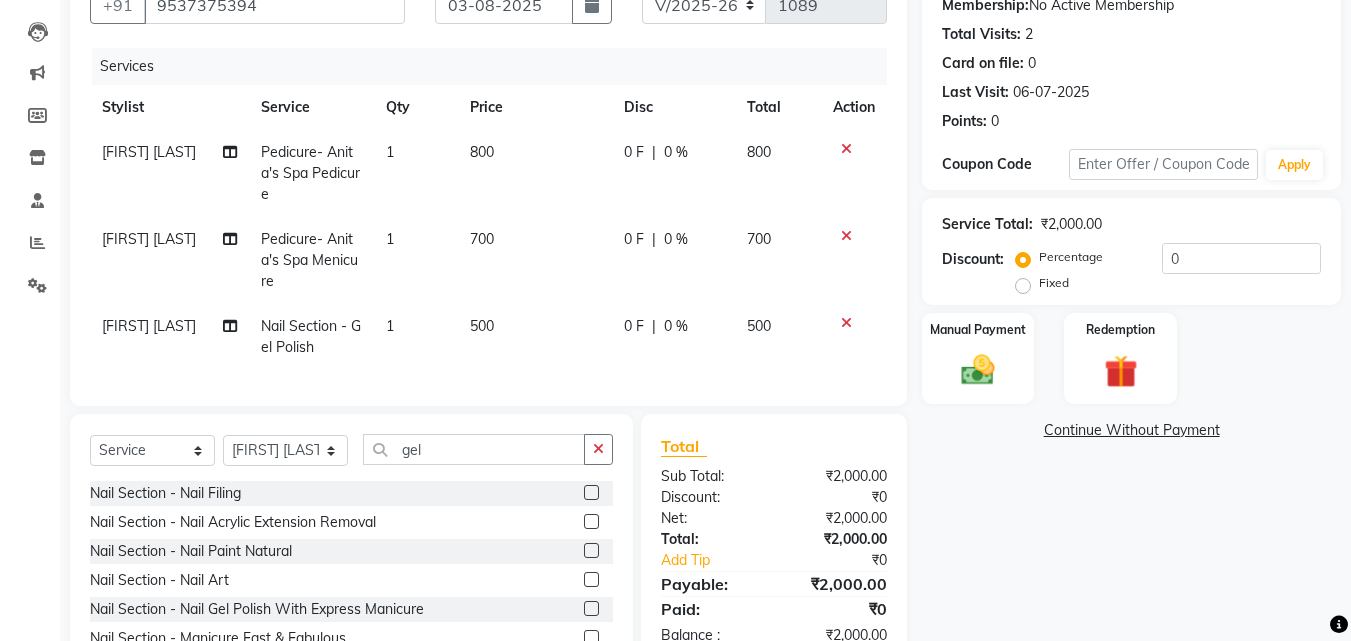 click on "500" 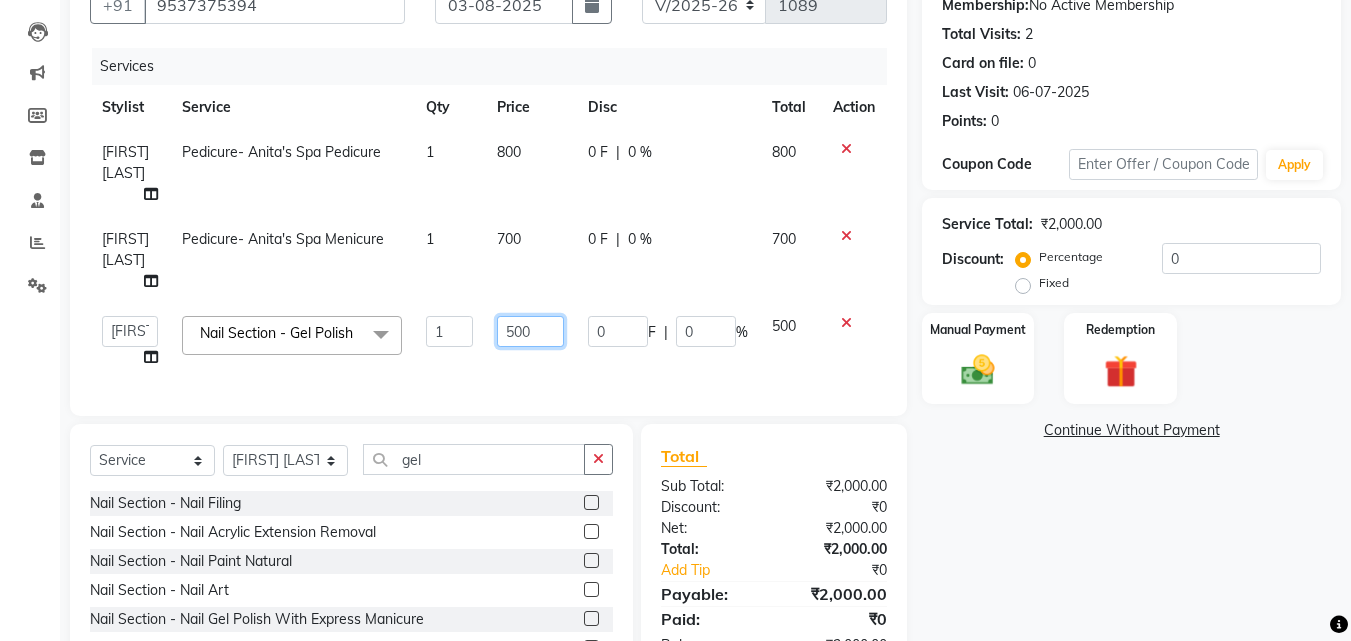 click on "500" 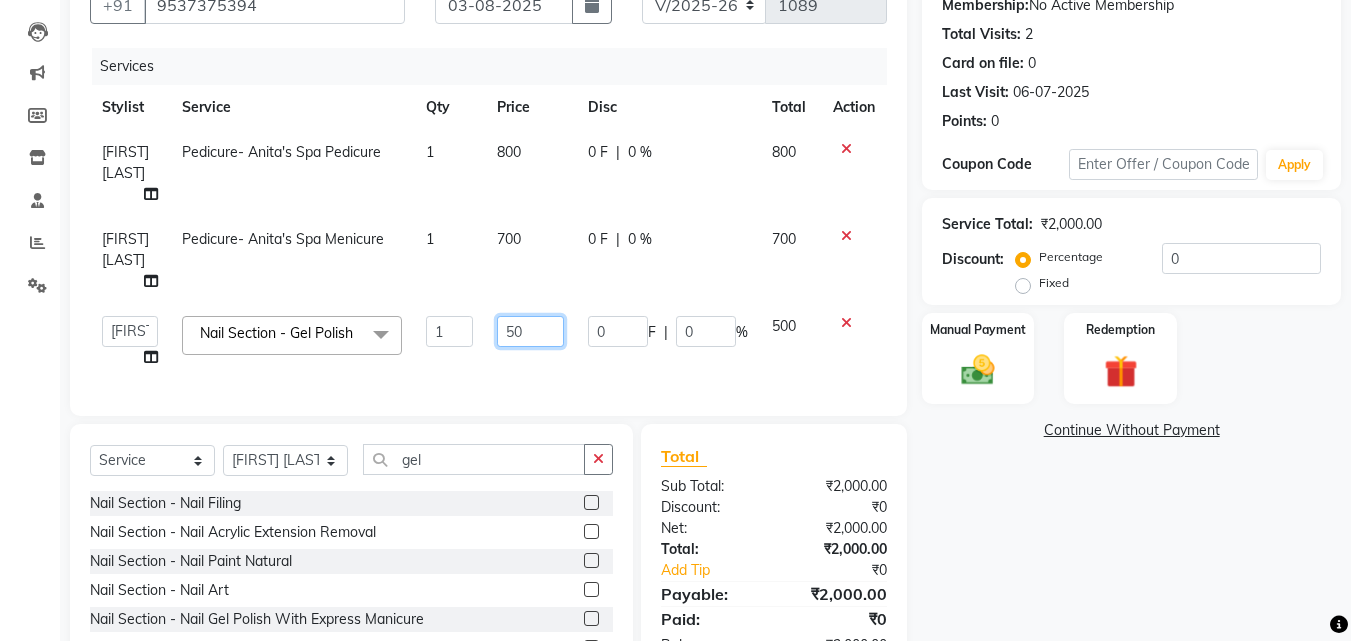 type on "5" 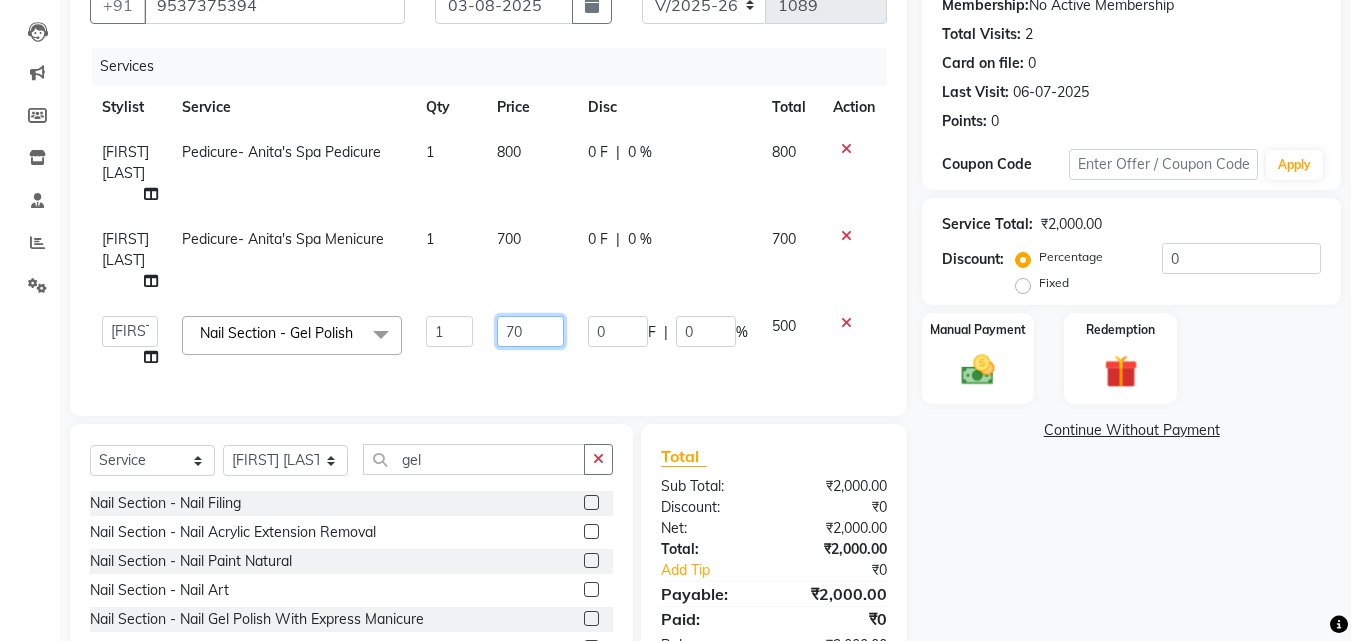 type on "700" 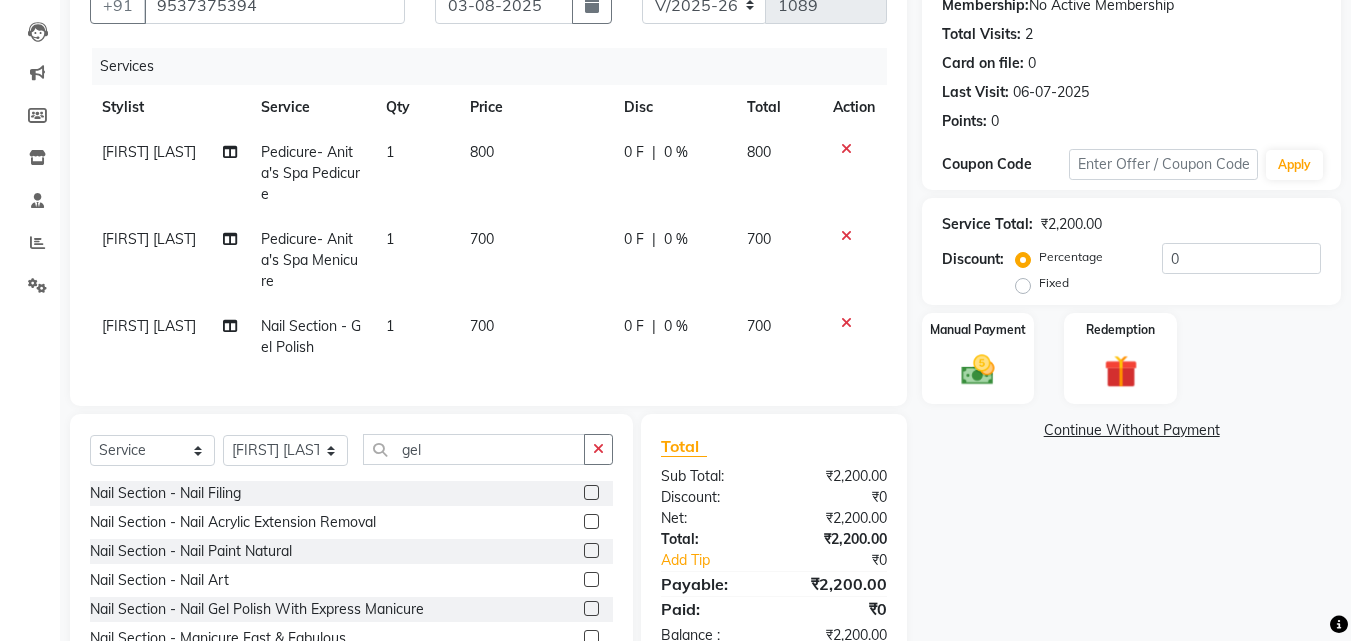 click on "Services Stylist Service Qty Price Disc Total Action [FIRST] [LAST] Pedicure- Anita's Spa Pedicure 1 800 0 F | 0 % 800 [FIRST] [LAST] Pedicure- Anita's Spa Menicure 1 700 0 F | 0 % 700 [FIRST] [LAST] Nail Section - Gel Polish 1 700 0 F | 0 % 700" 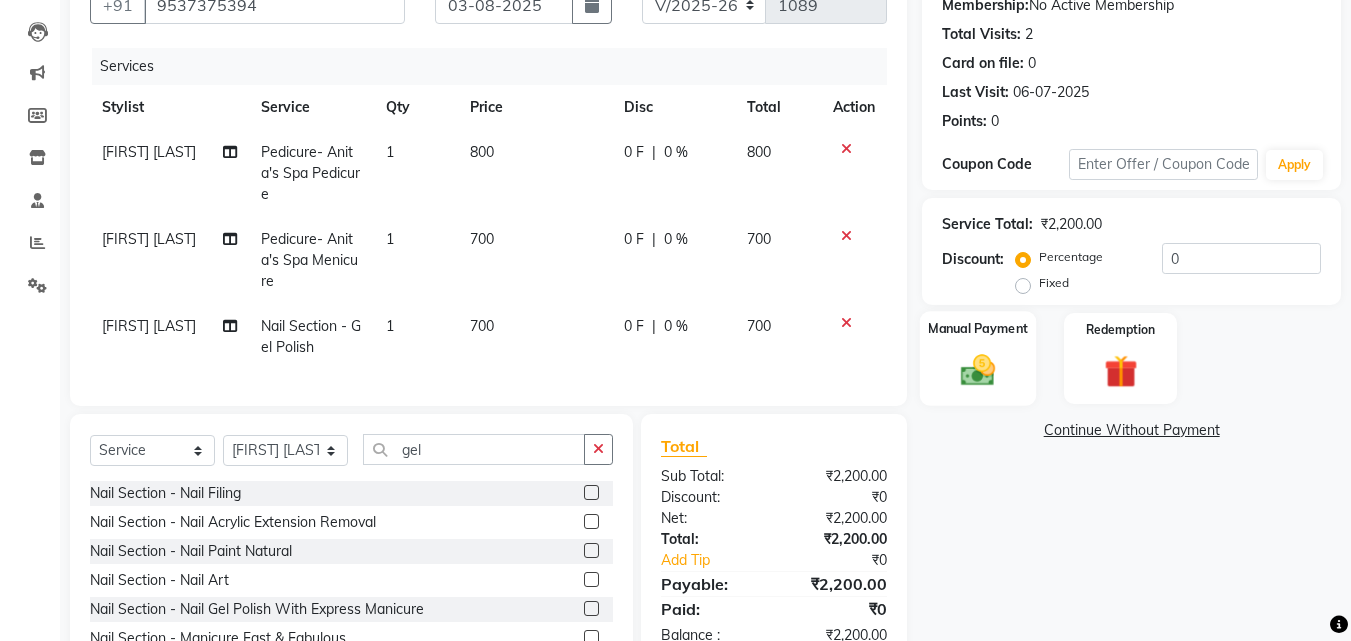 click 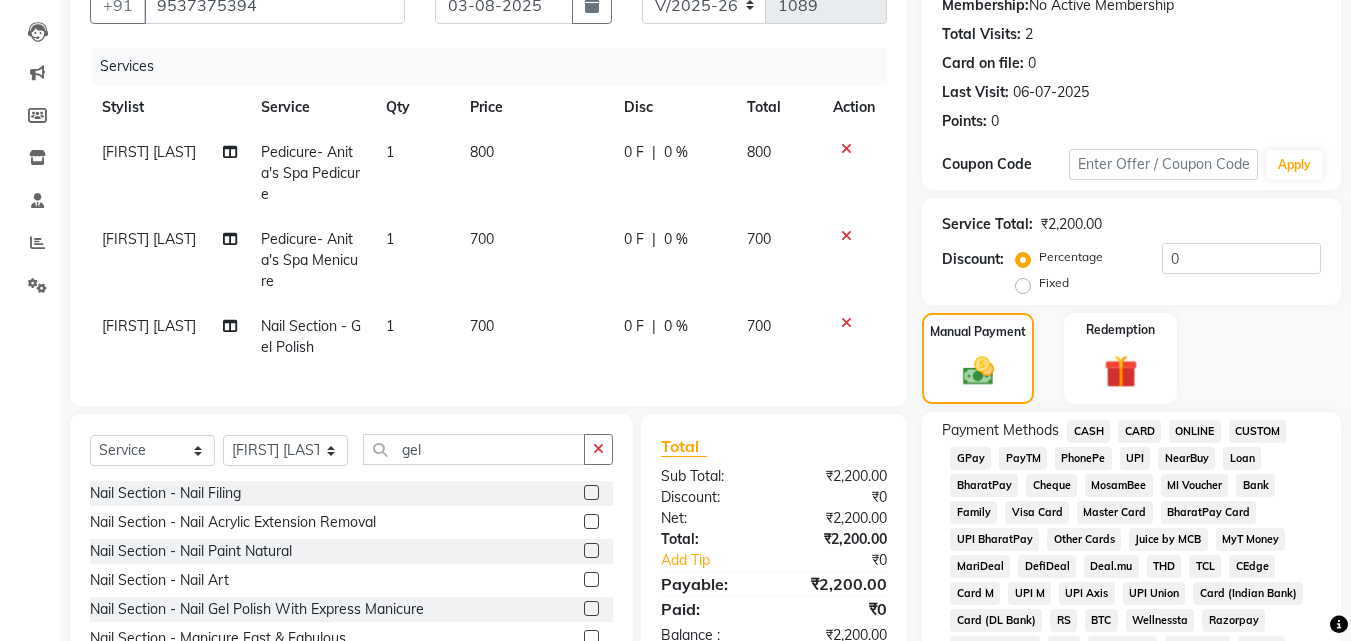click on "GPay" 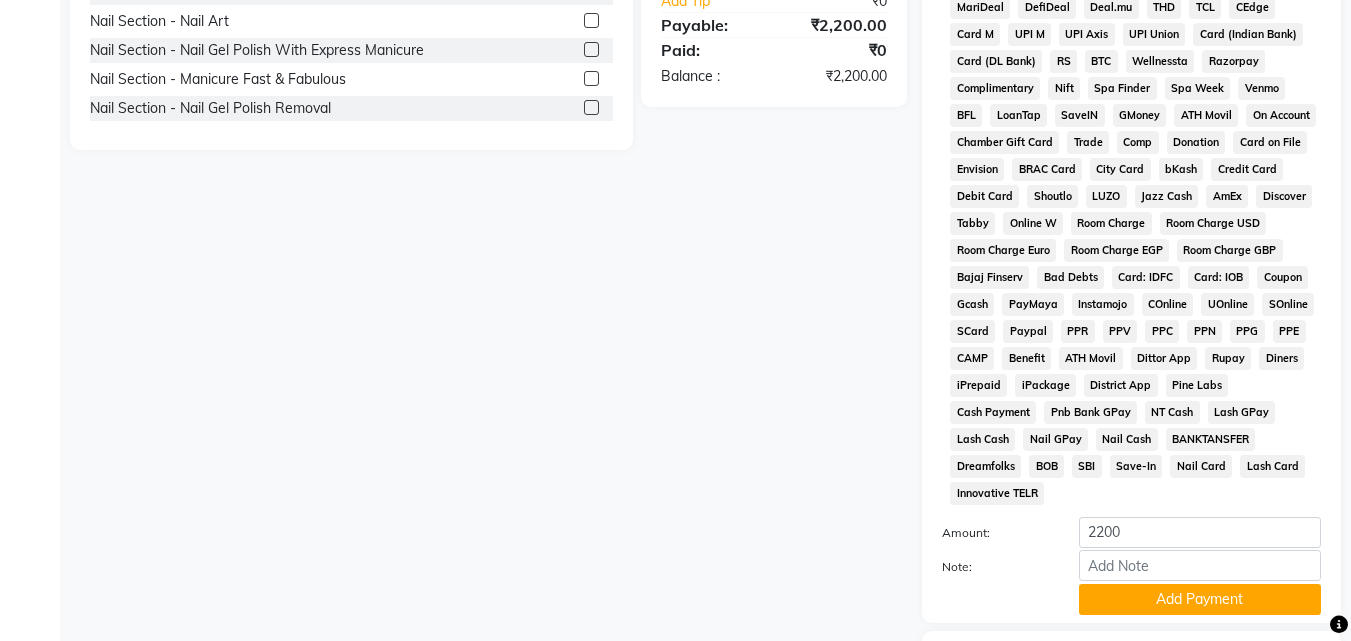 scroll, scrollTop: 760, scrollLeft: 0, axis: vertical 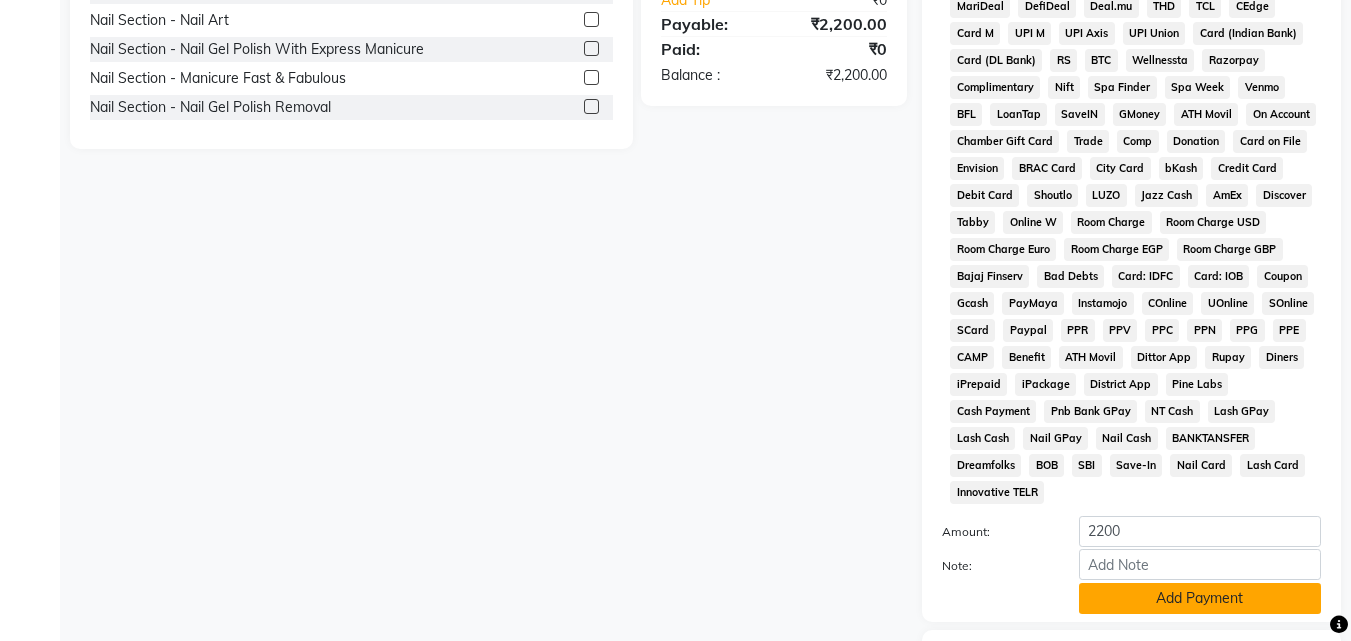 click on "Add Payment" 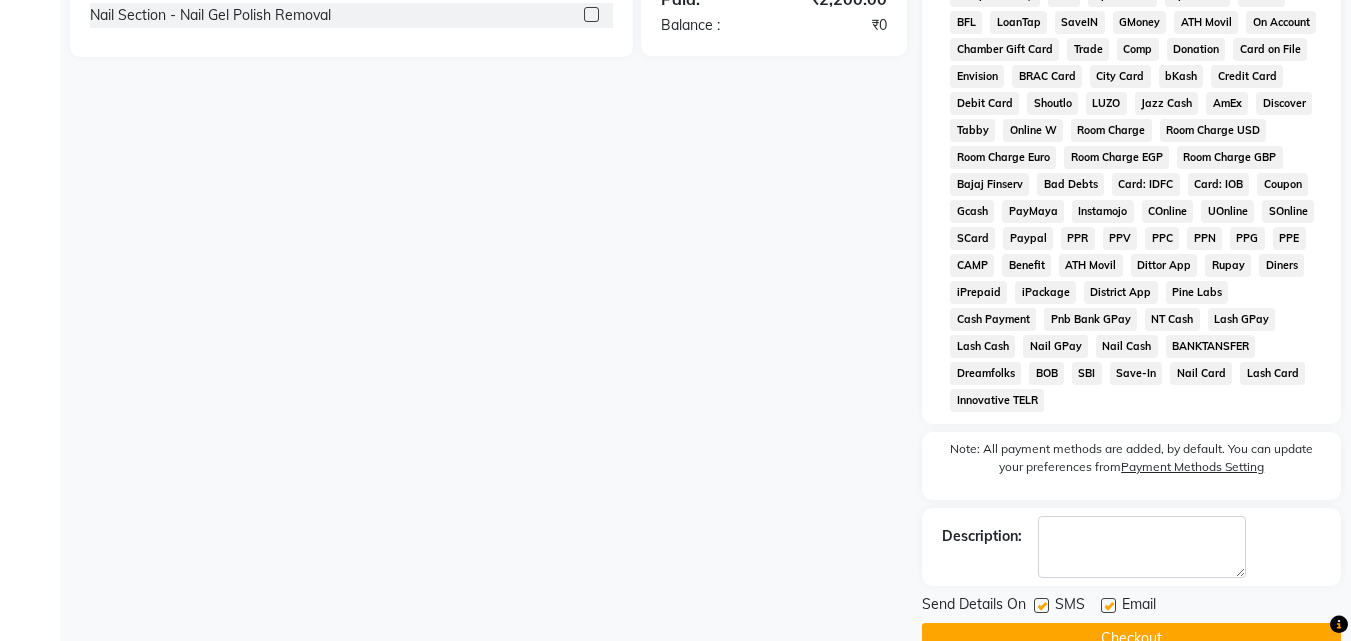 scroll, scrollTop: 868, scrollLeft: 0, axis: vertical 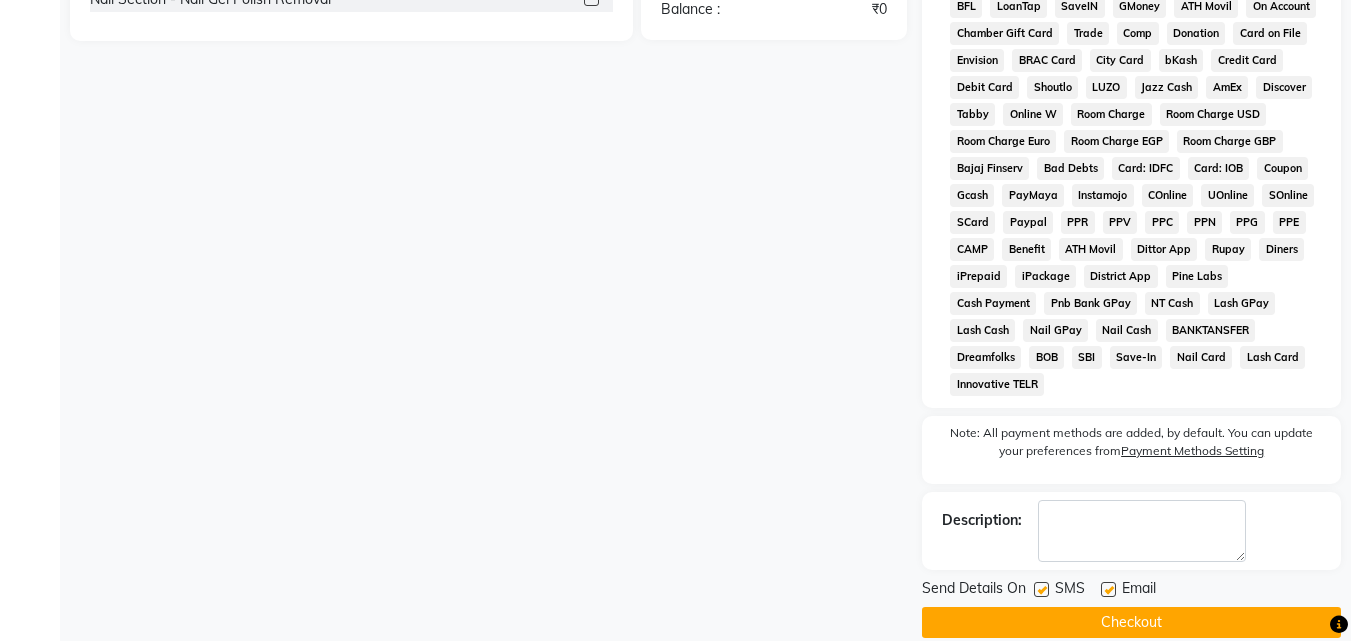 click on "Checkout" 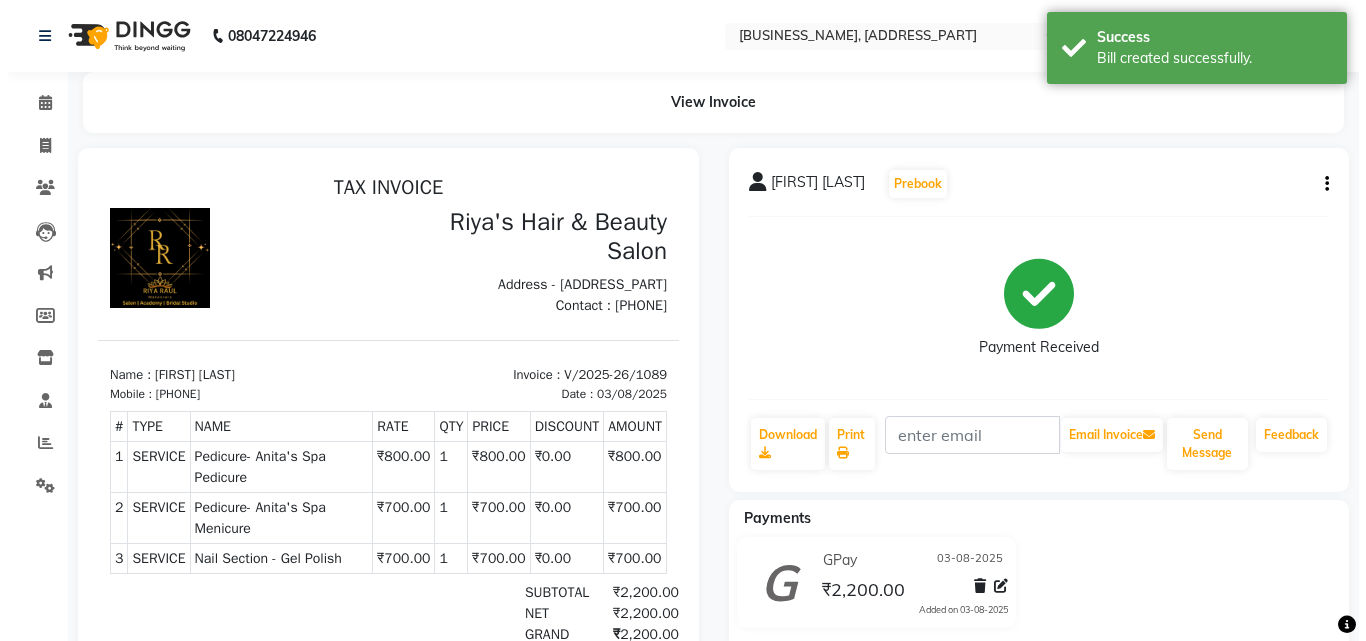 scroll, scrollTop: 0, scrollLeft: 0, axis: both 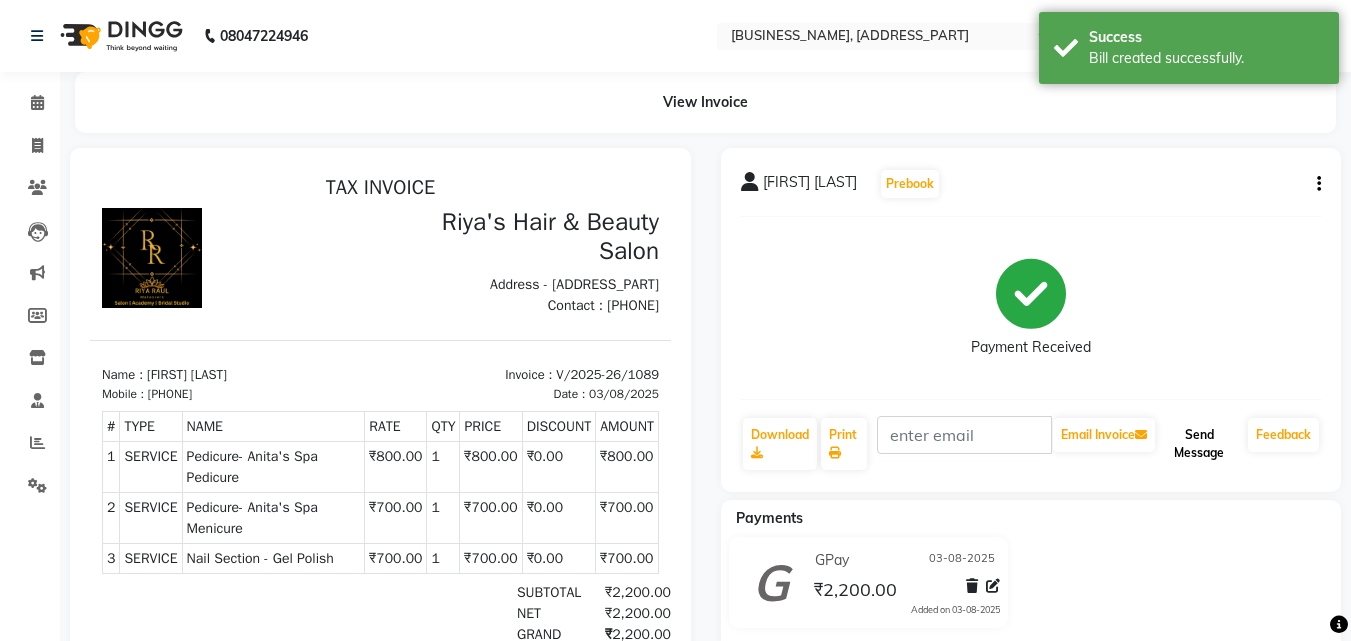 click on "Send Message" 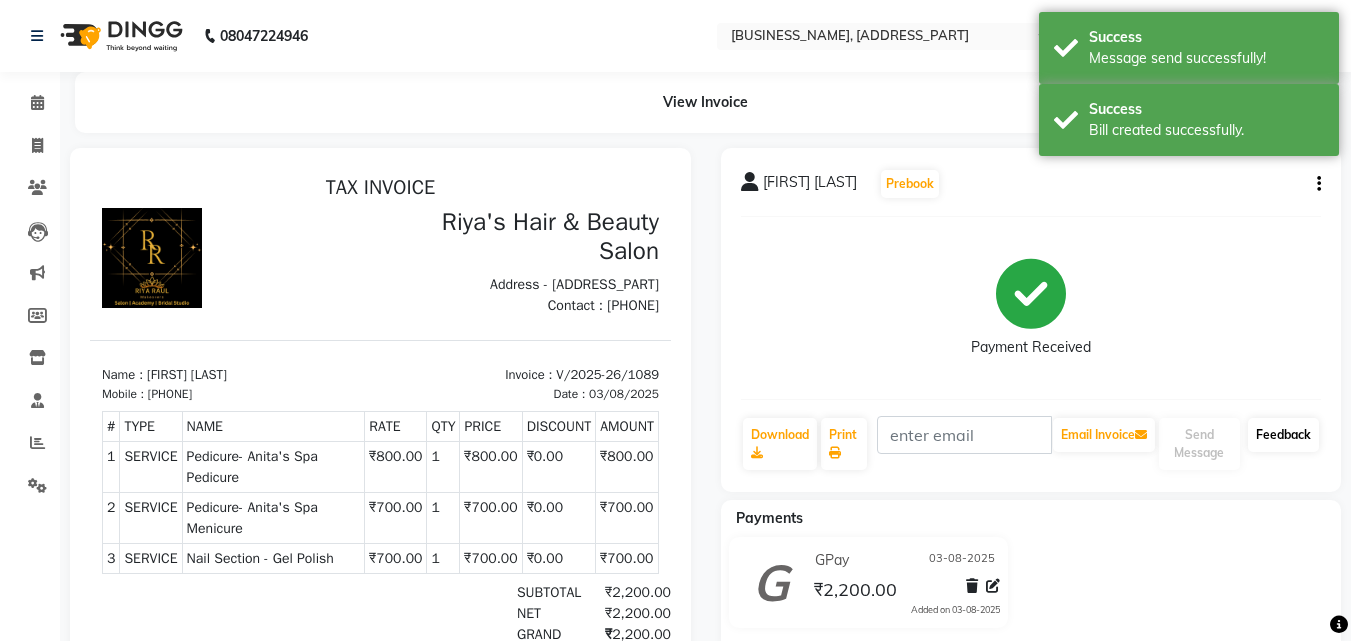 click on "Feedback" 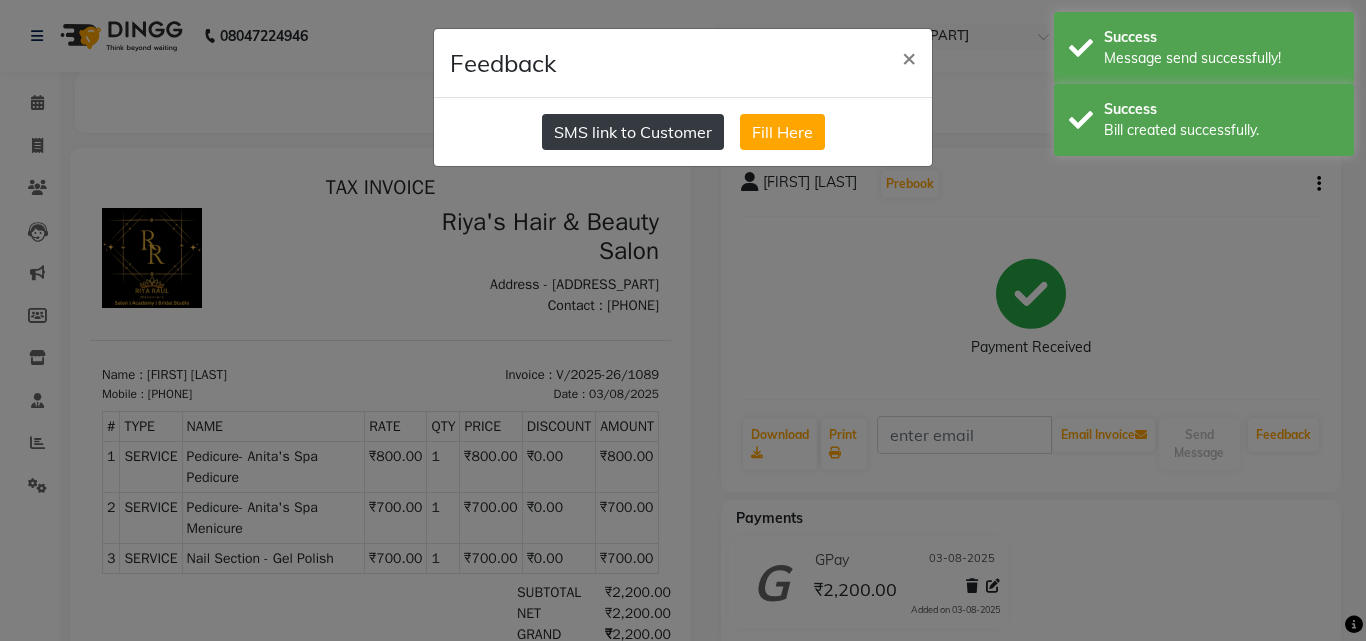 click on "SMS link to Customer" 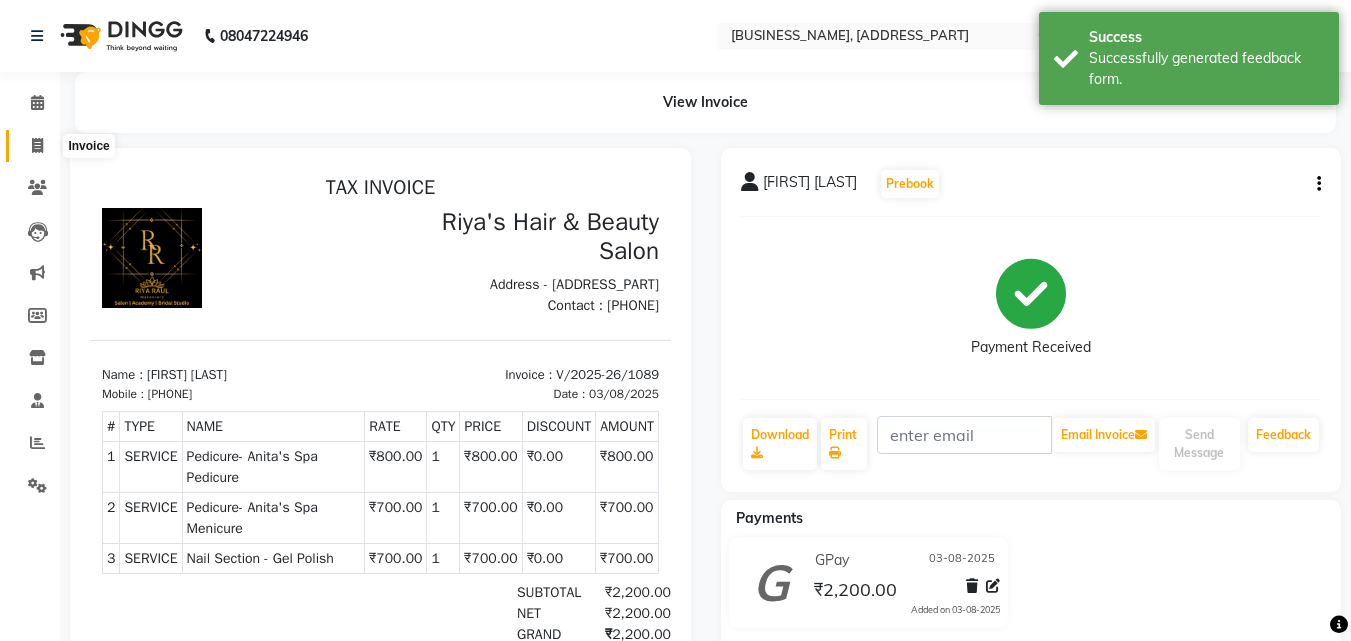 click 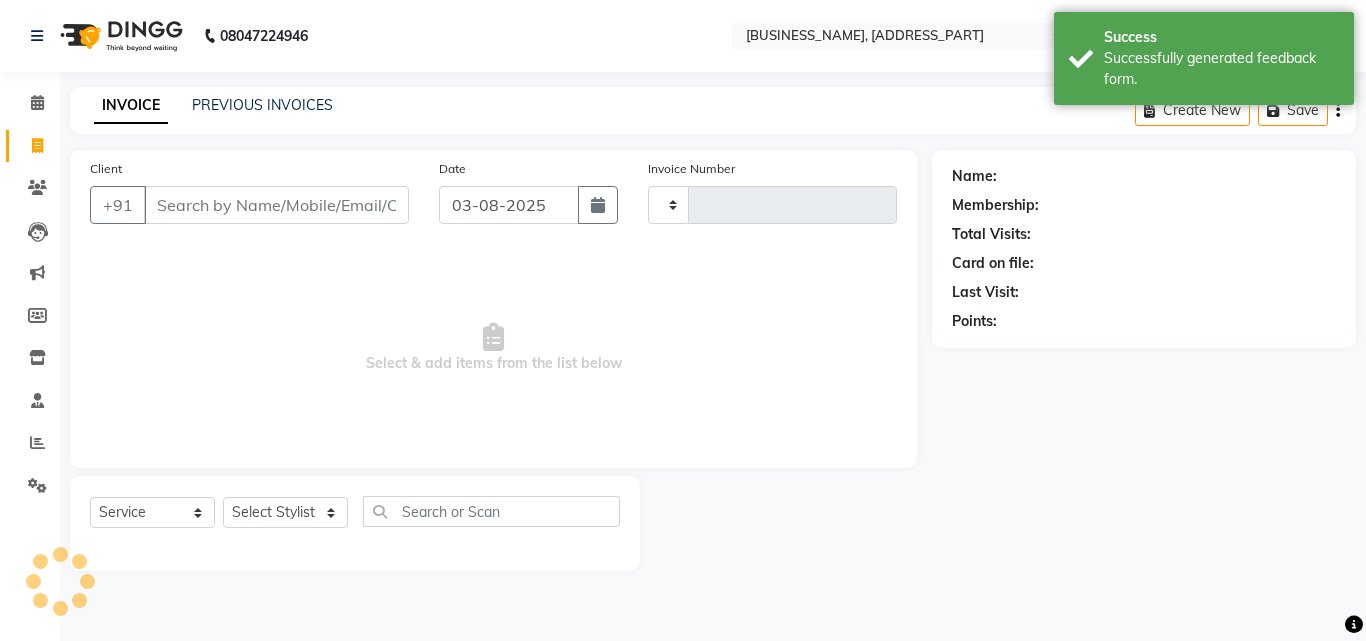 type on "1090" 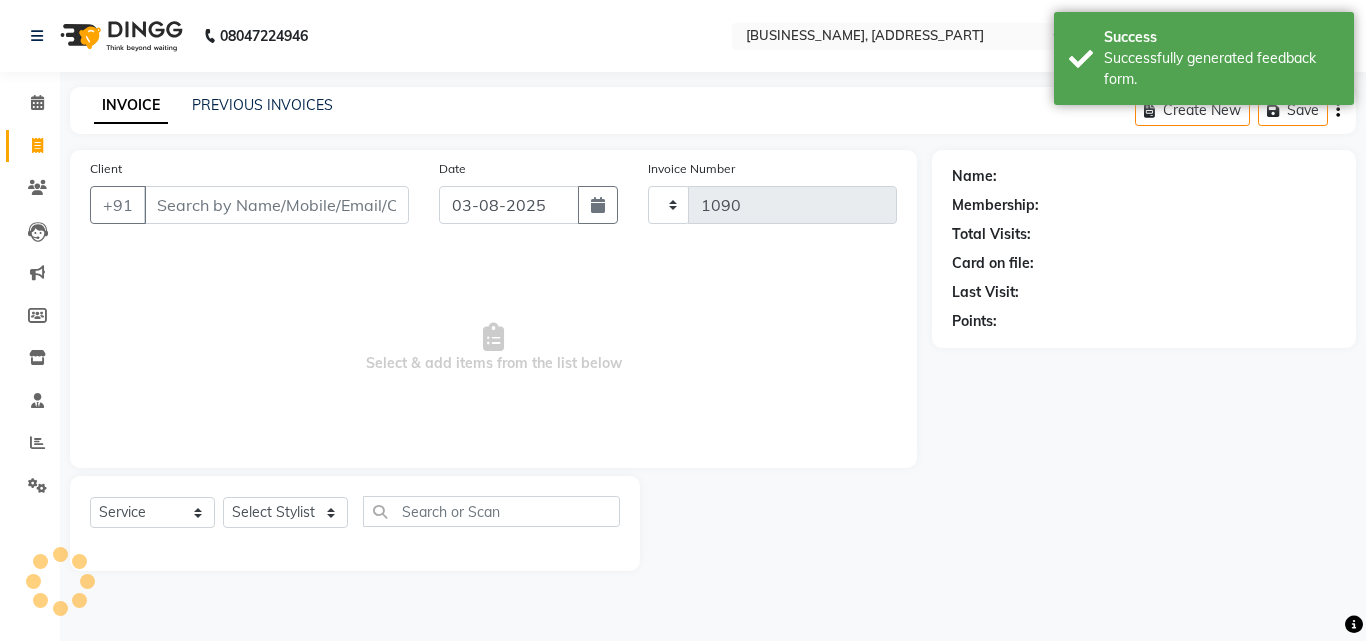 select on "5401" 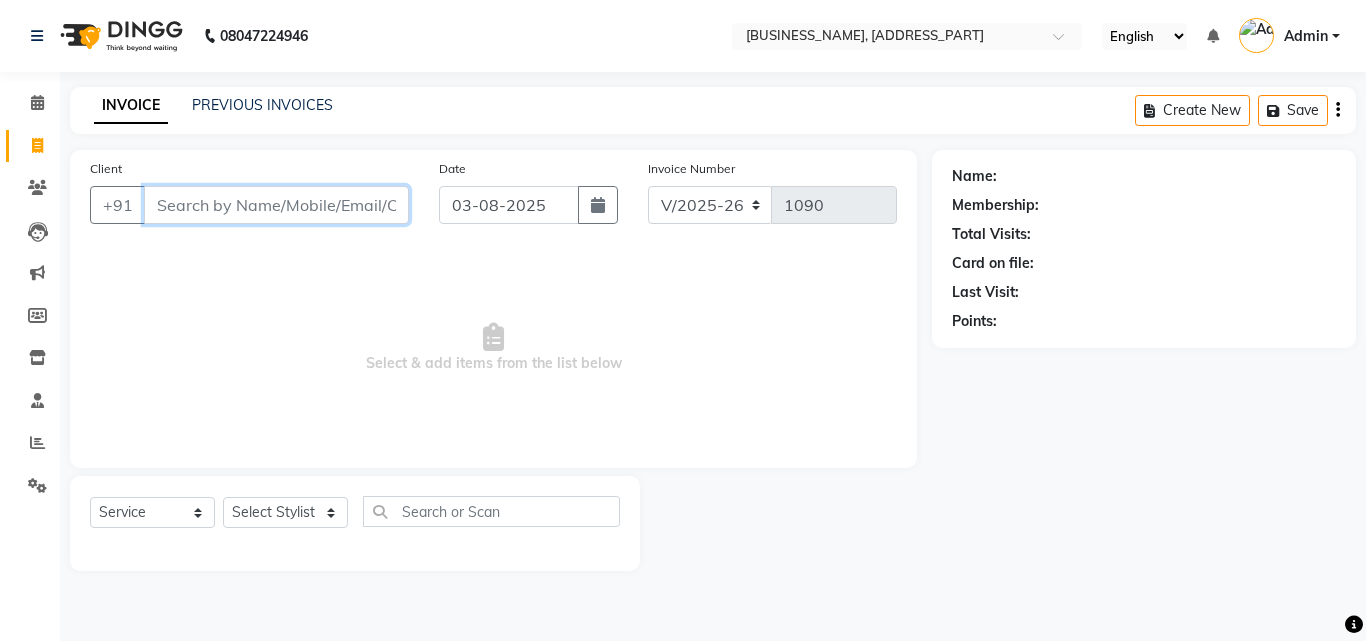 click on "Client" at bounding box center [276, 205] 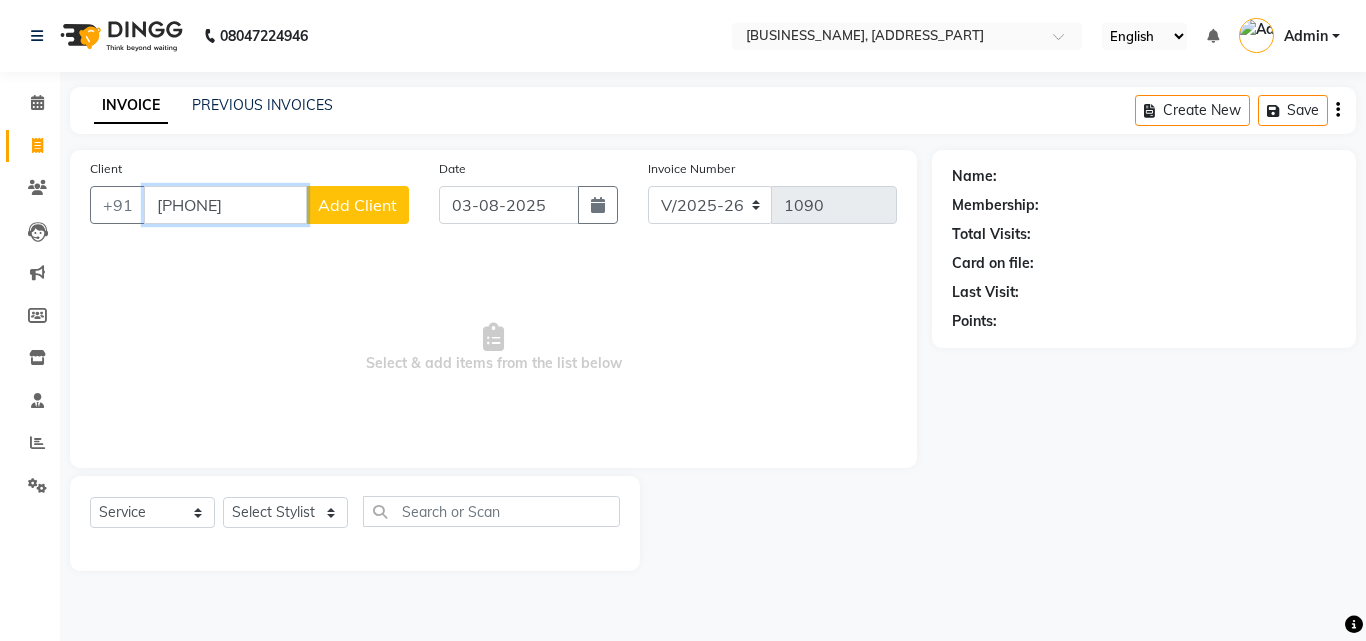 type on "[PHONE]" 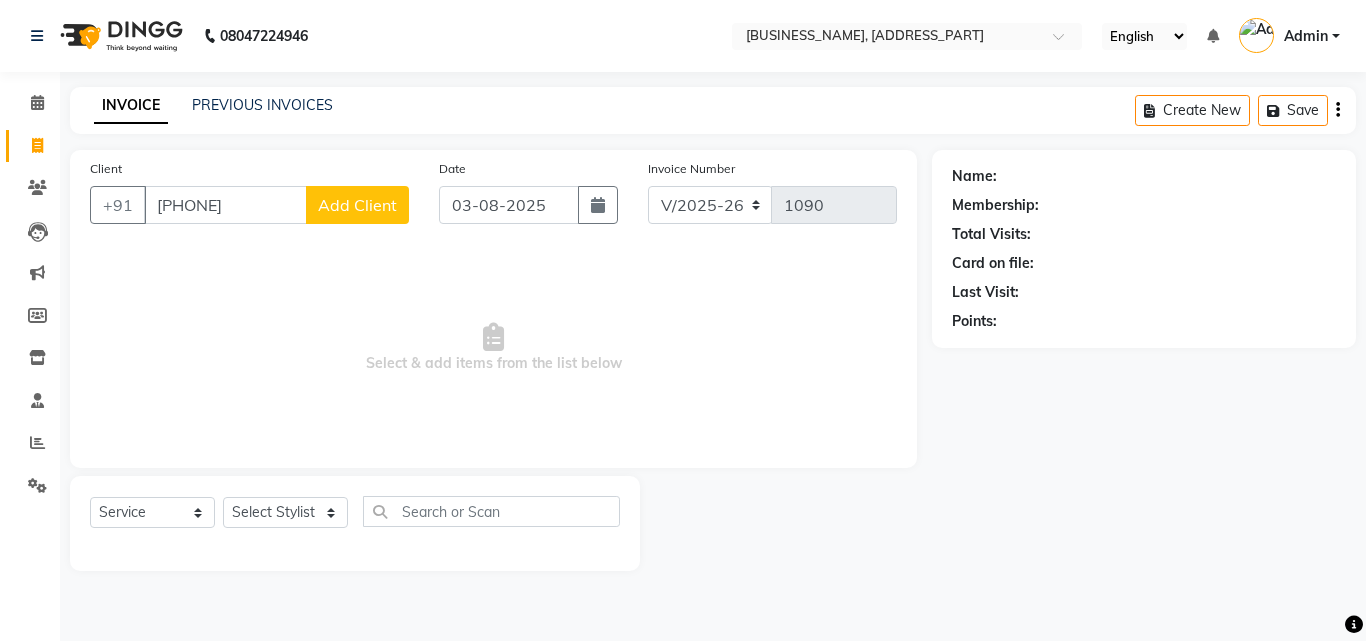 click on "Add Client" 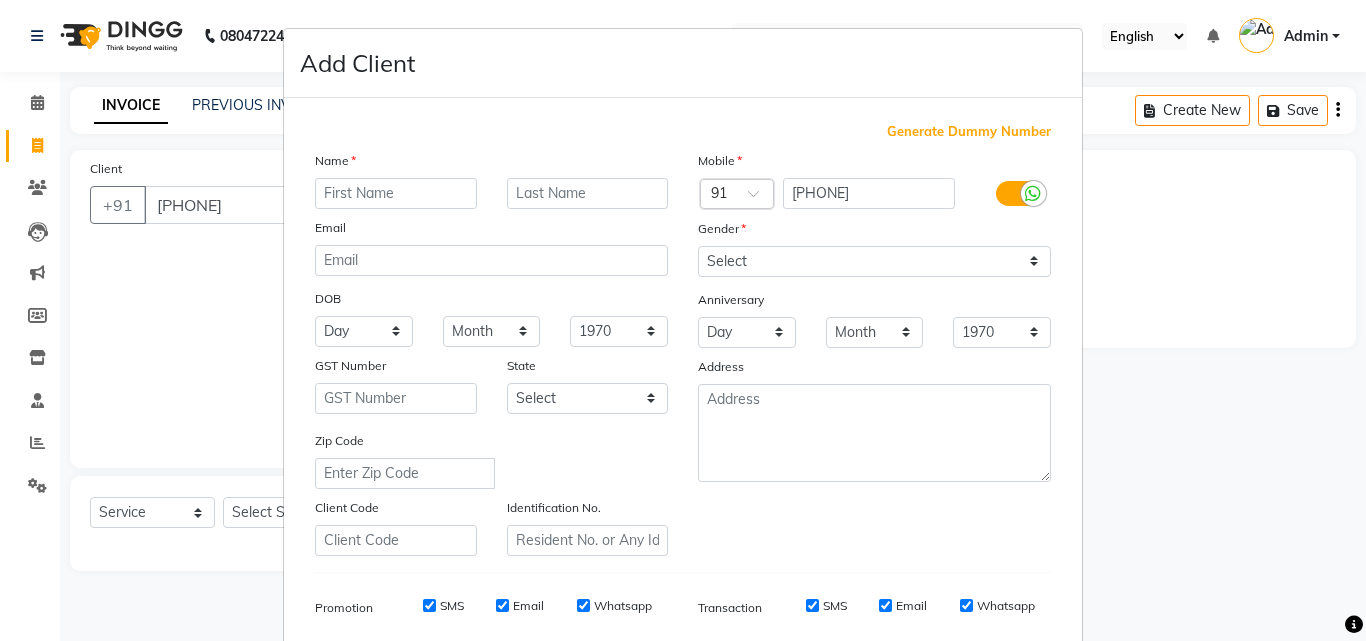 click at bounding box center [396, 193] 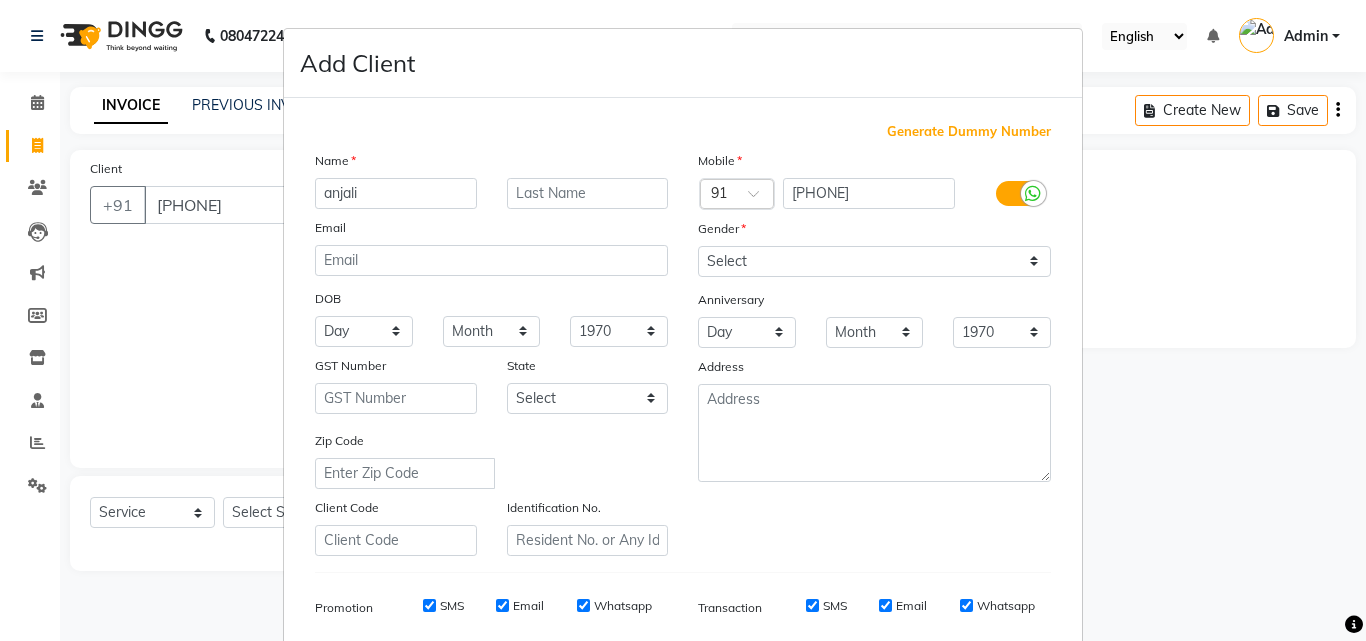 type on "anjali" 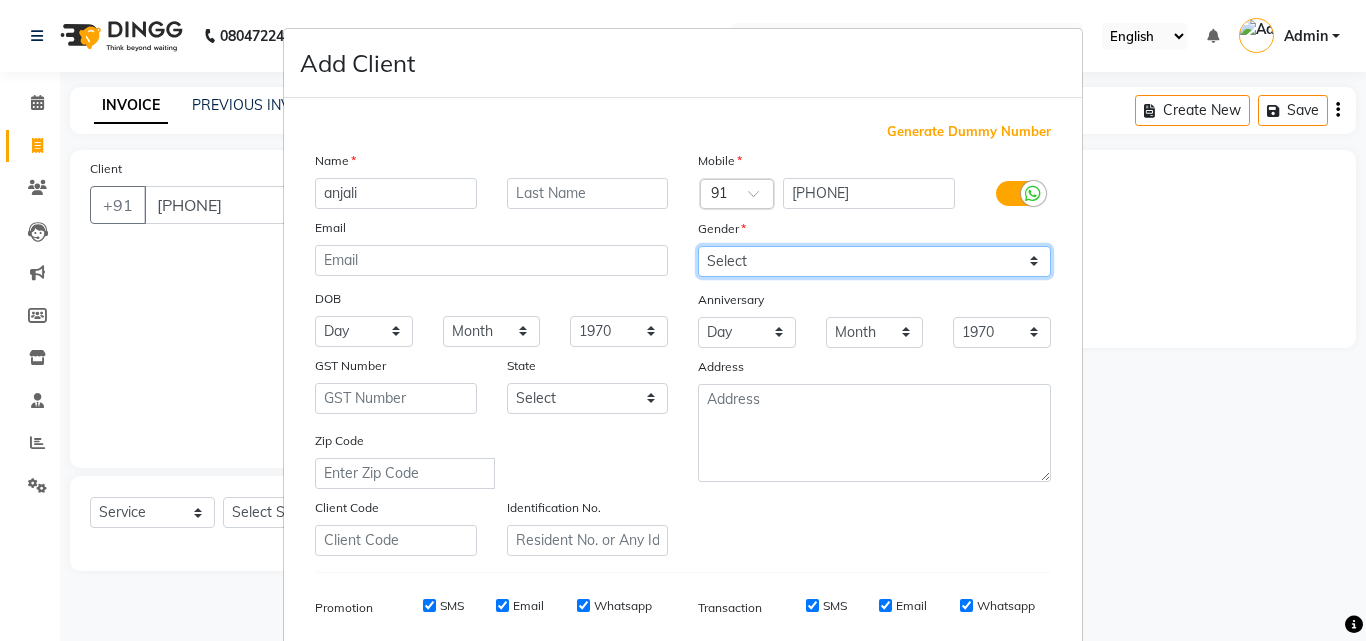 click on "Select Male Female Other Prefer Not To Say" at bounding box center [874, 261] 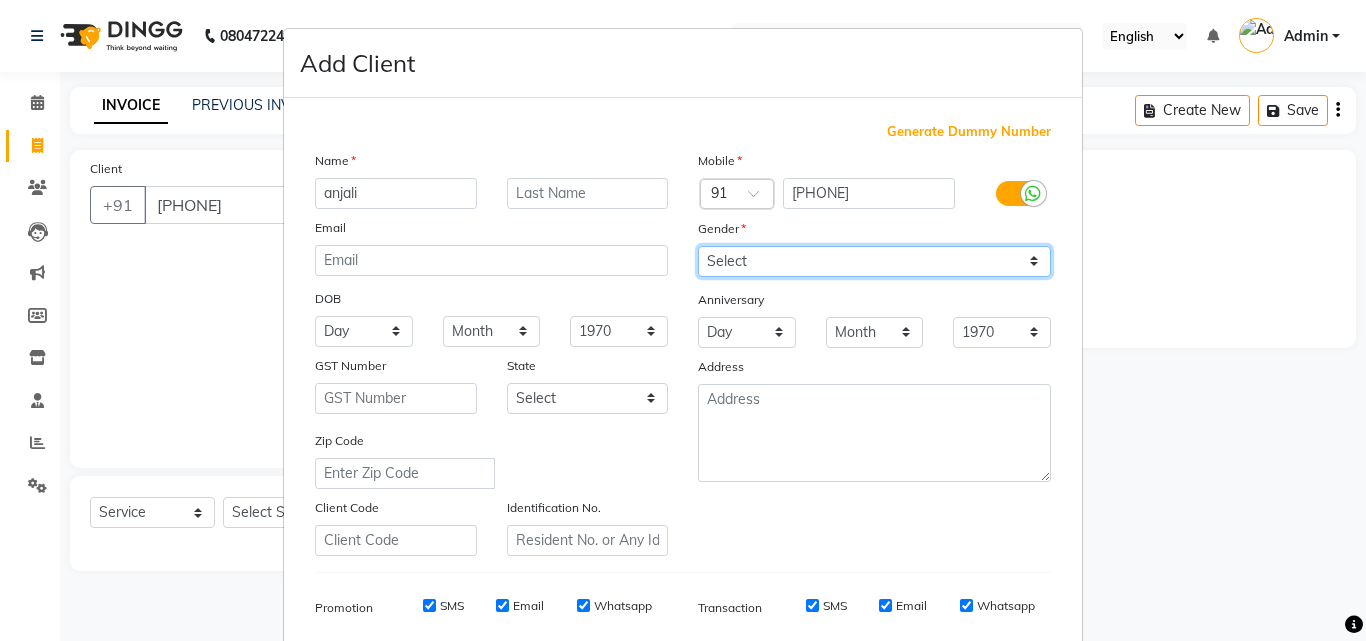 select on "female" 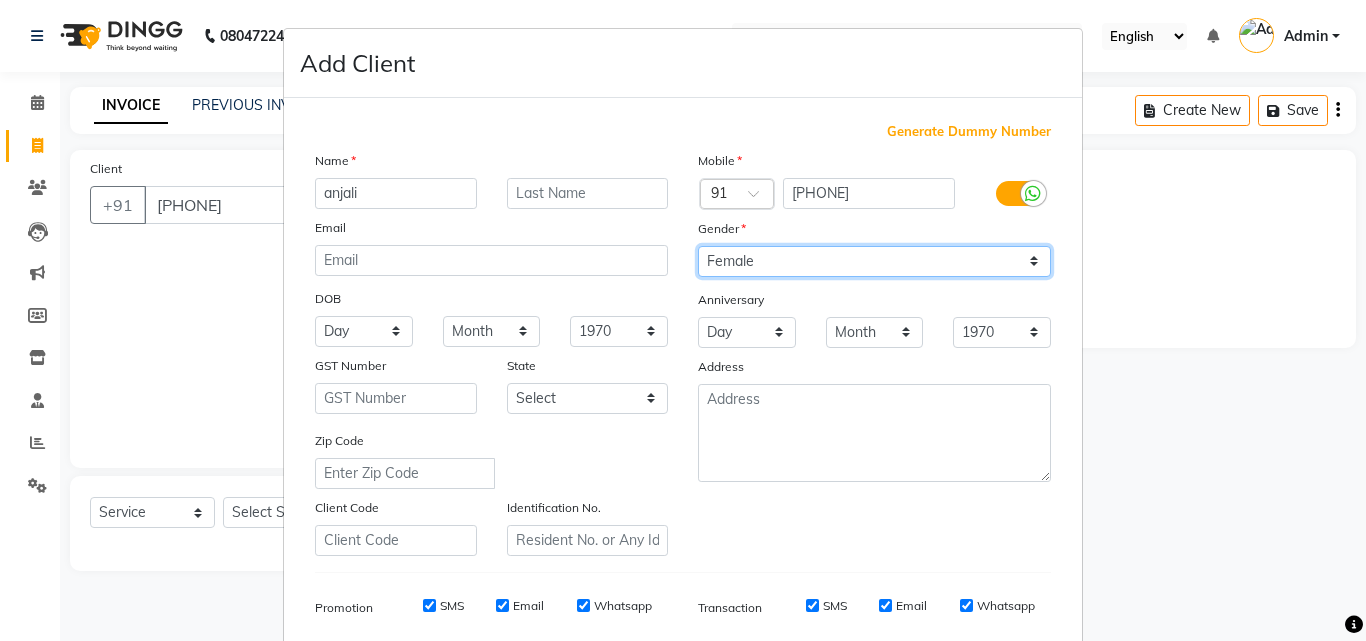 click on "Select Male Female Other Prefer Not To Say" at bounding box center [874, 261] 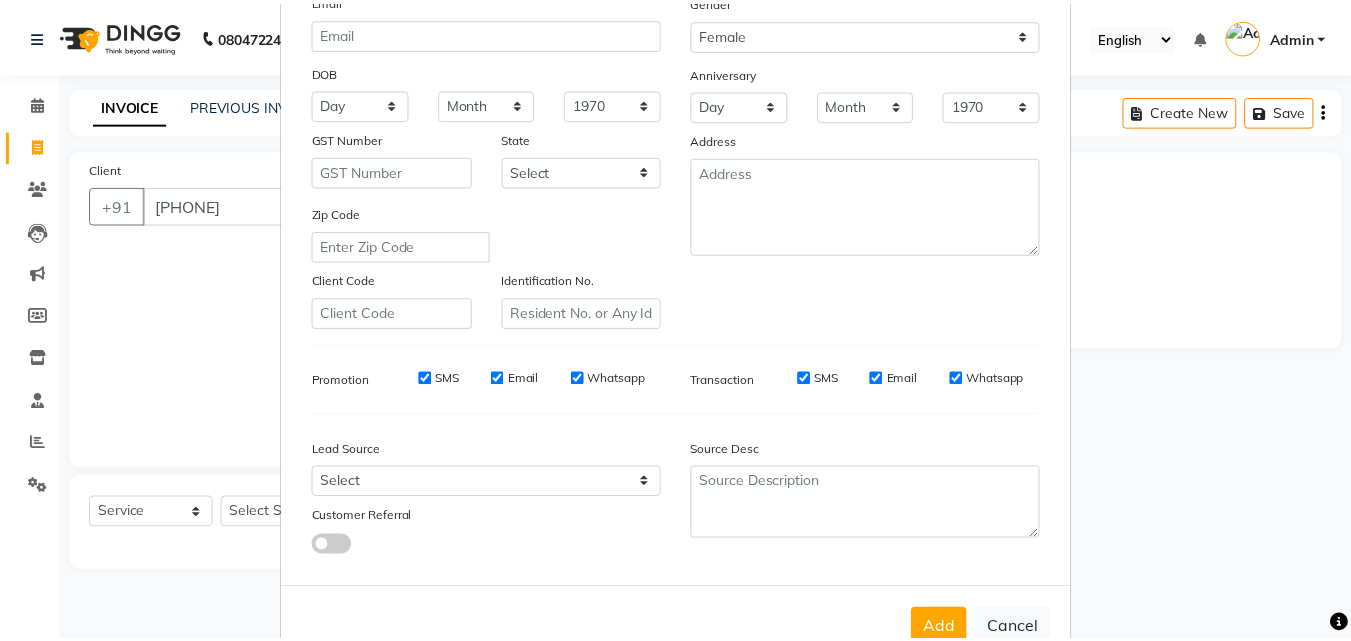 scroll, scrollTop: 271, scrollLeft: 0, axis: vertical 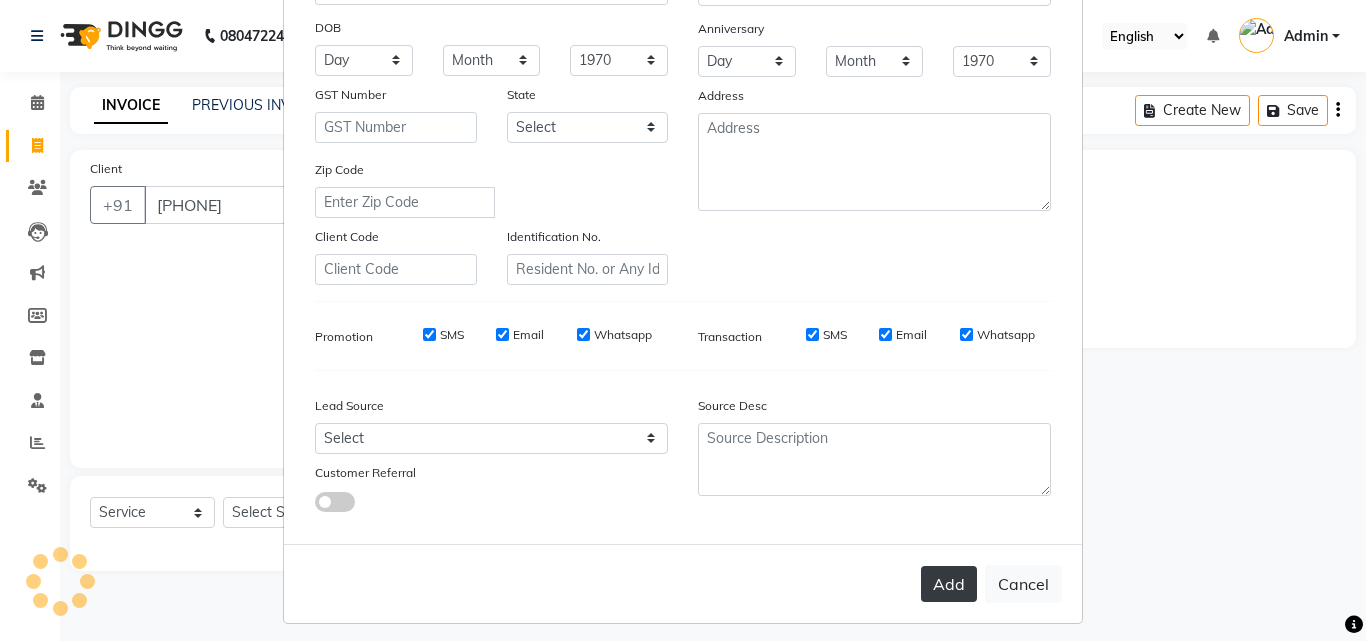 click on "Add" at bounding box center (949, 584) 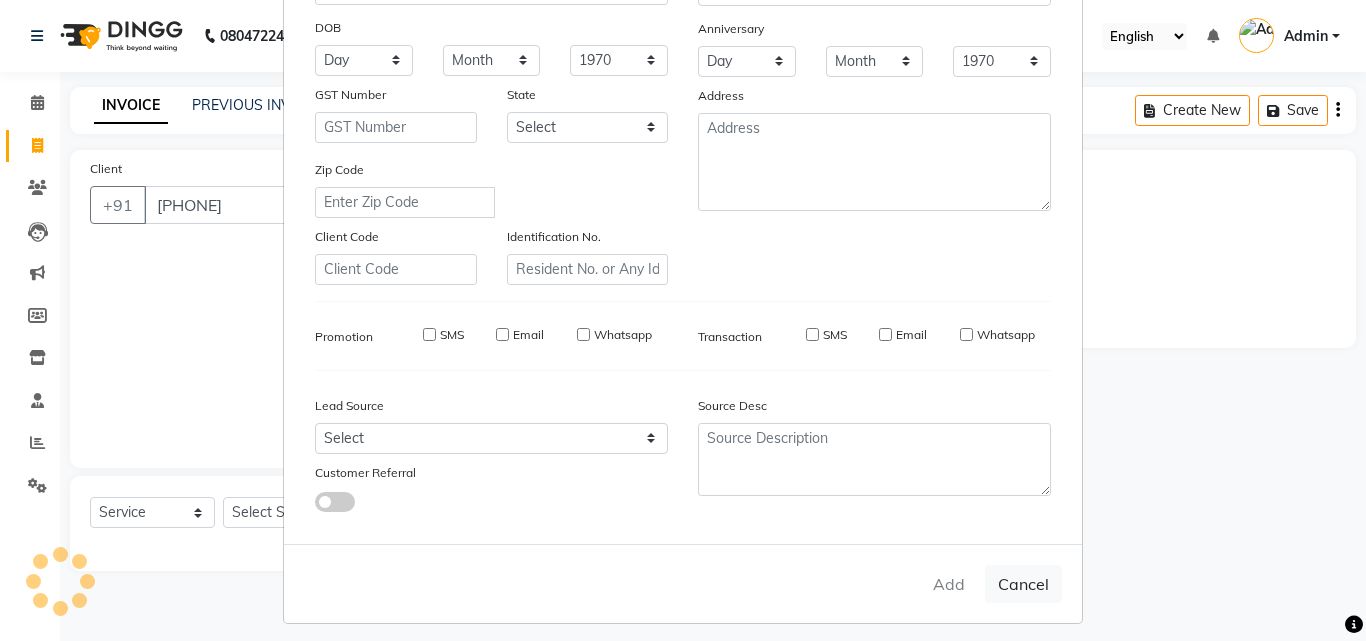 type 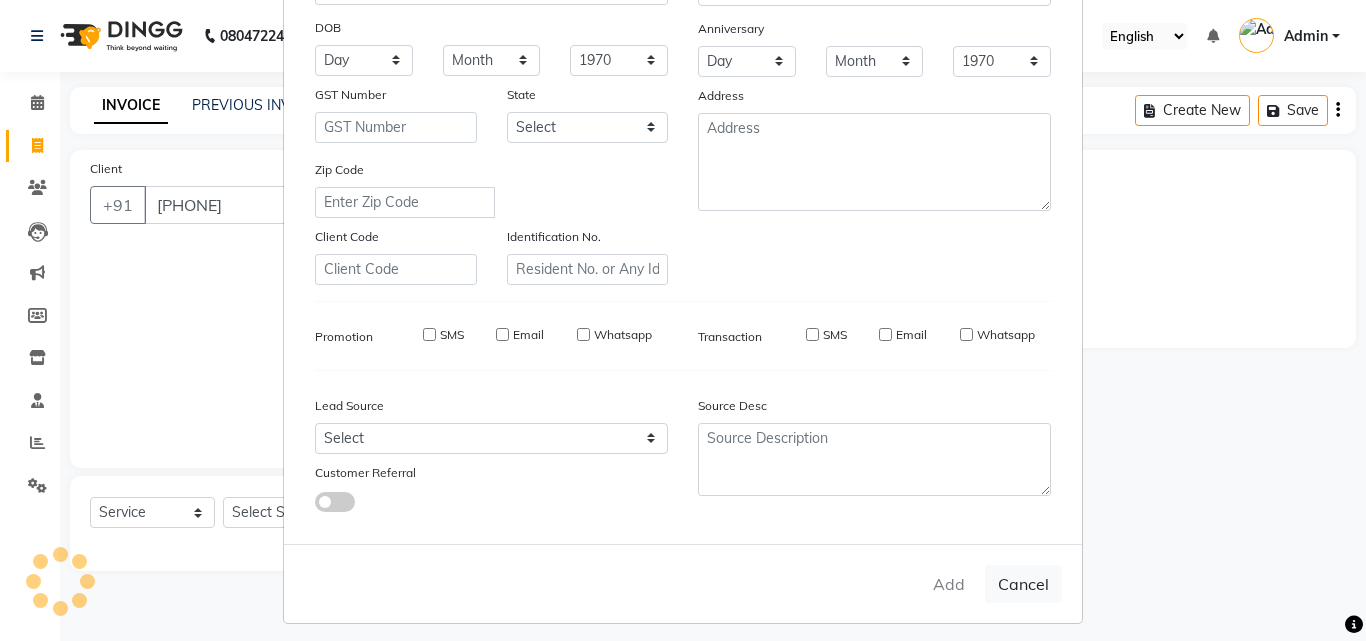 select 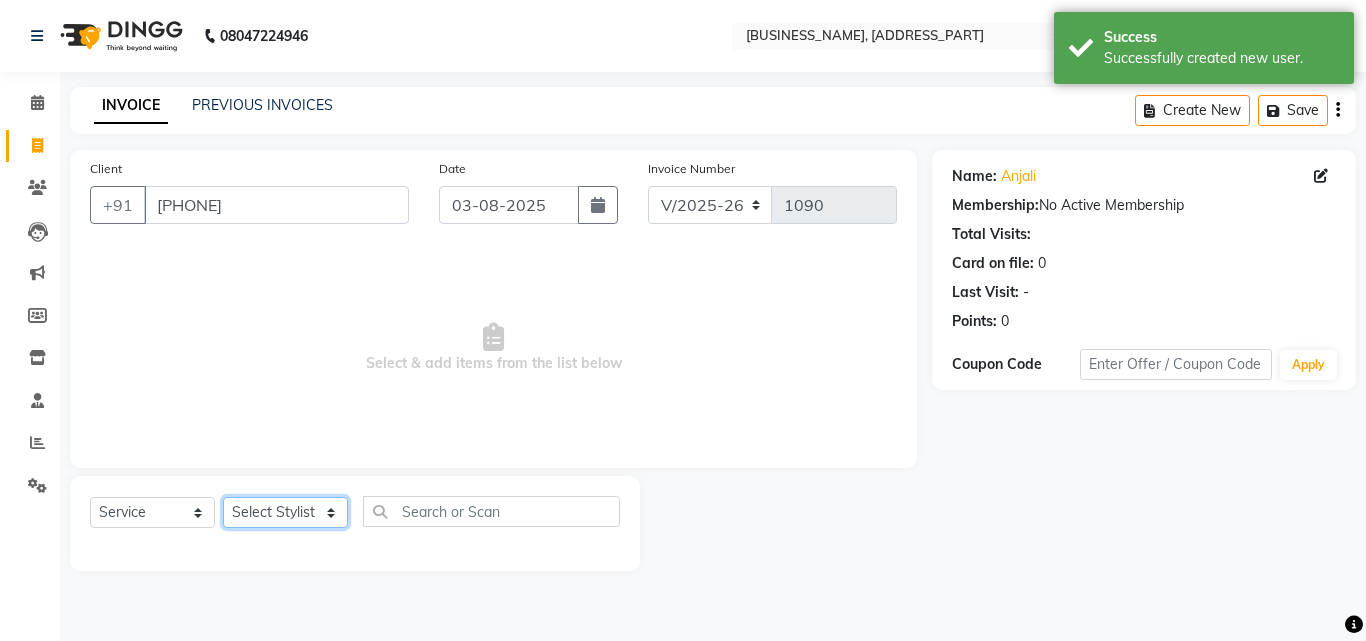 click on "Select Stylist [FIRST] [LAST] [FIRST] [LAST] [FIRST] [LAST] [FIRST] [LAST] [FIRST] [LAST] [FIRST] [LAST] [FIRST] [LAST] [FIRST] [LAST]" 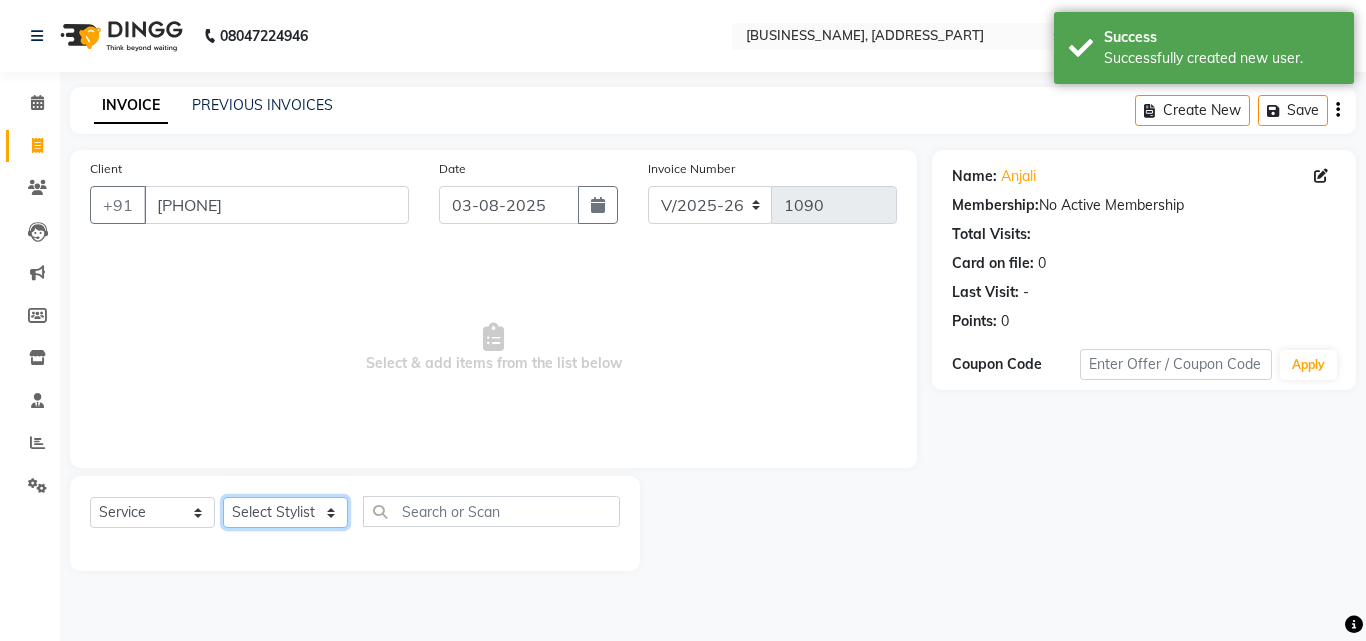 select on "35986" 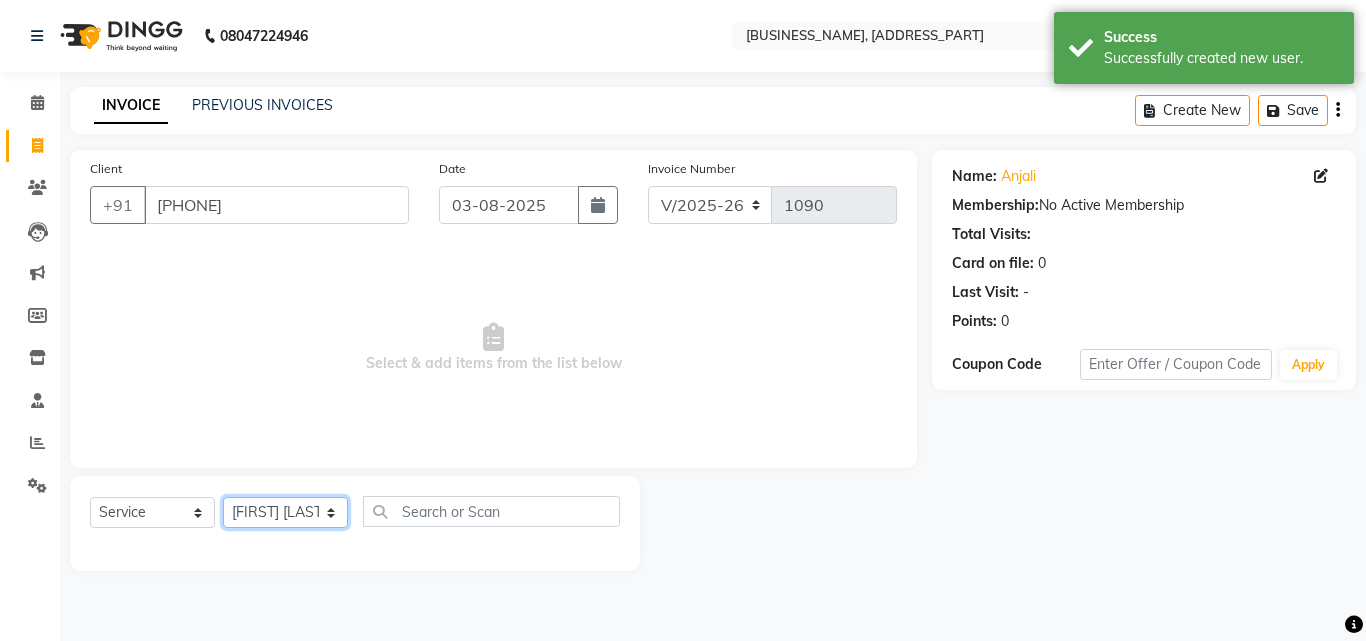 click on "Select Stylist [FIRST] [LAST] [FIRST] [LAST] [FIRST] [LAST] [FIRST] [LAST] [FIRST] [LAST] [FIRST] [LAST] [FIRST] [LAST] [FIRST] [LAST]" 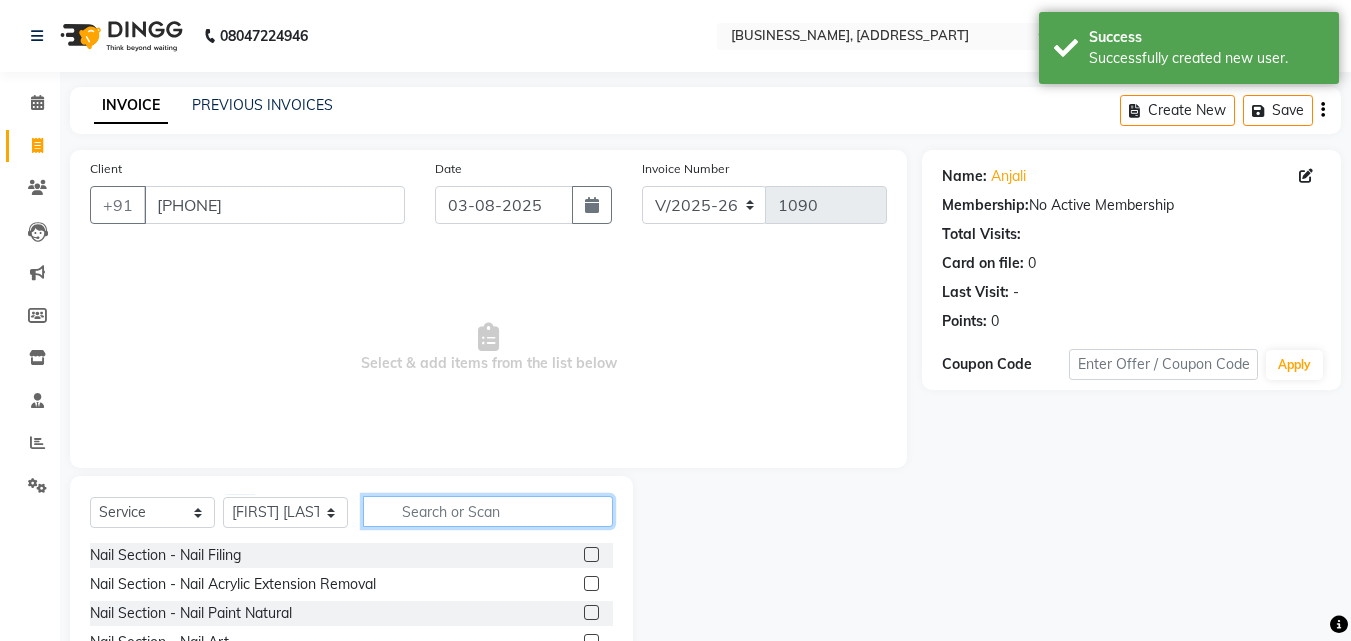 click 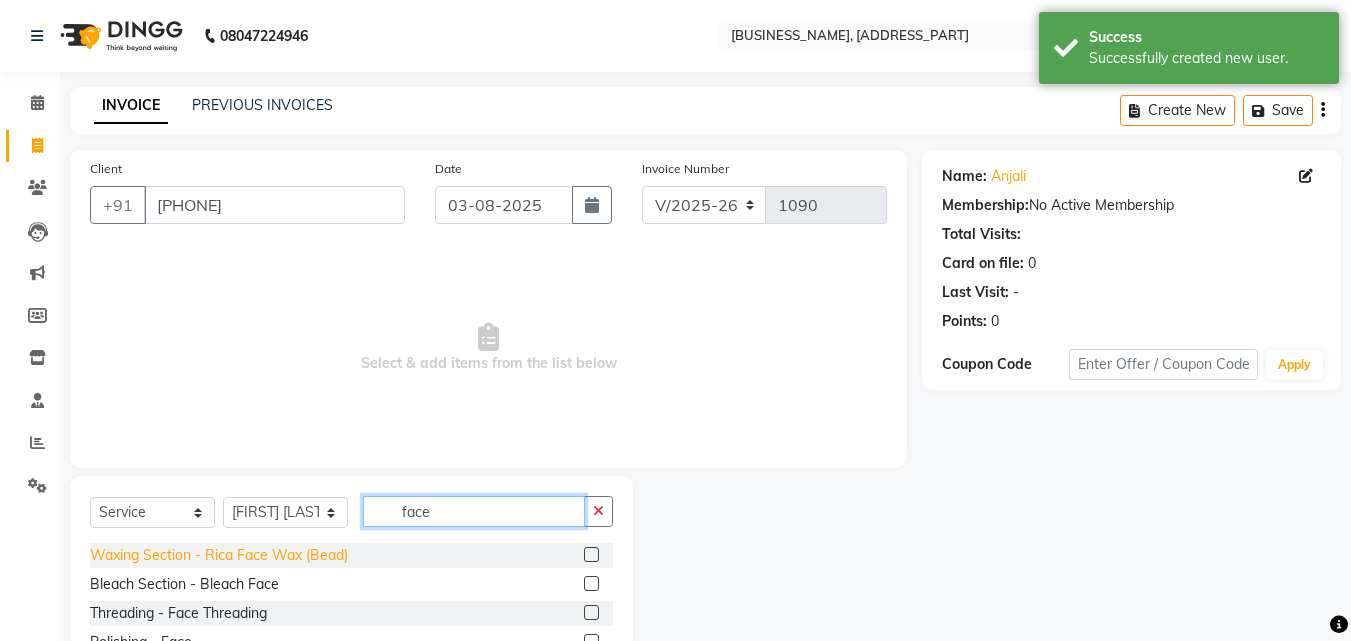 type on "face" 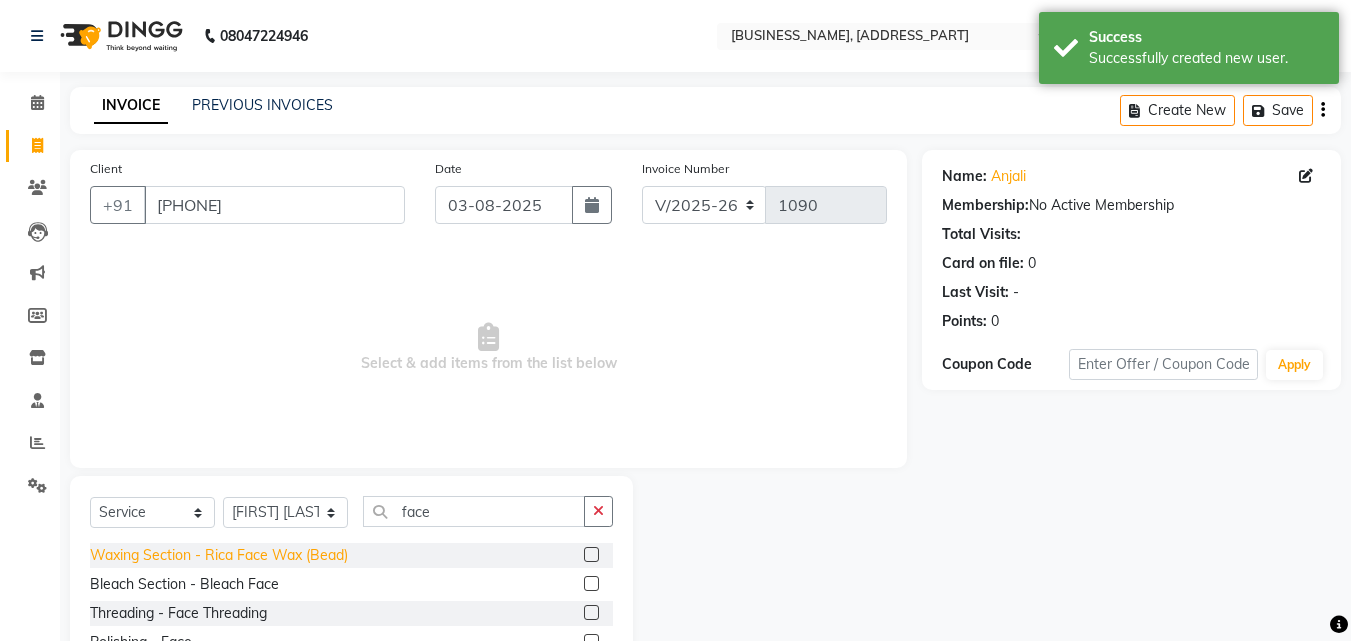 click on "Waxing Section - Rica Face Wax (Bead)" 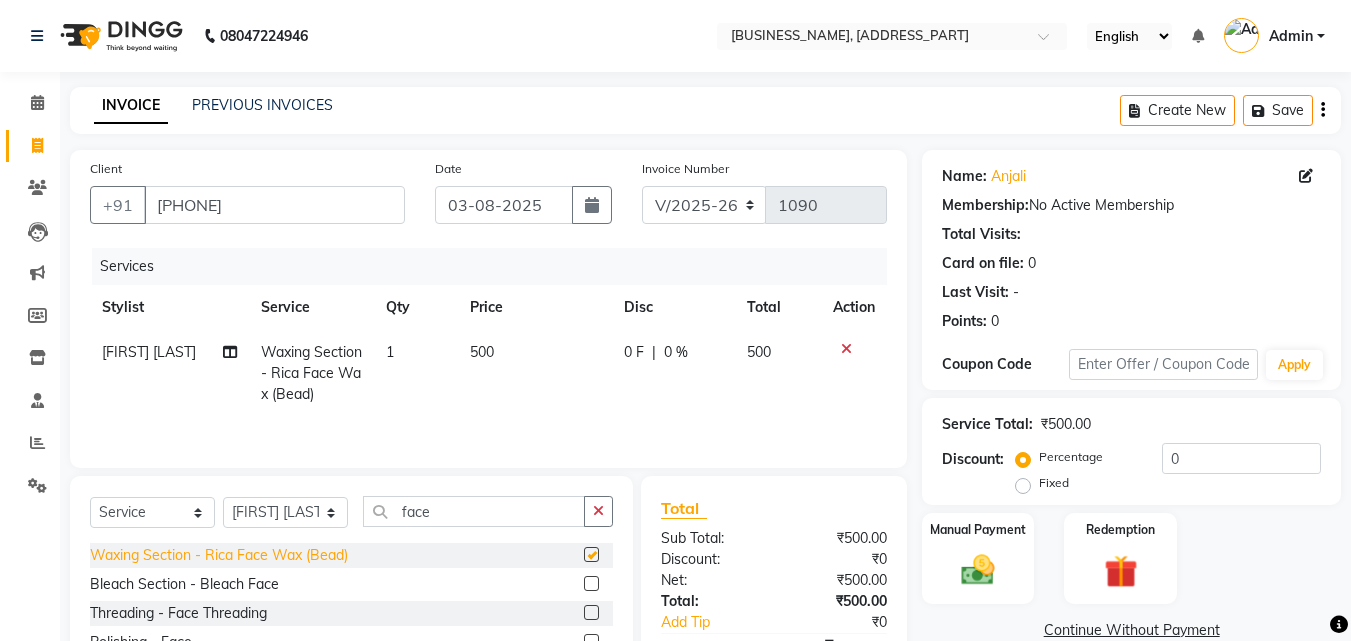 checkbox on "false" 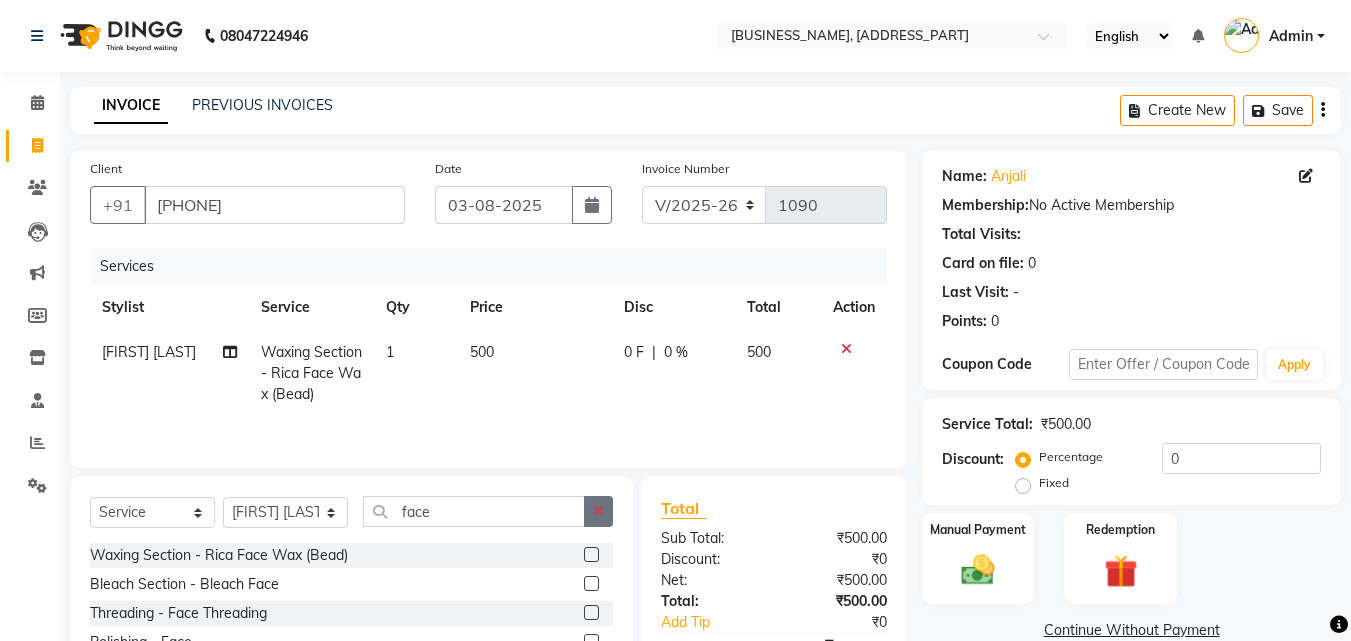 click 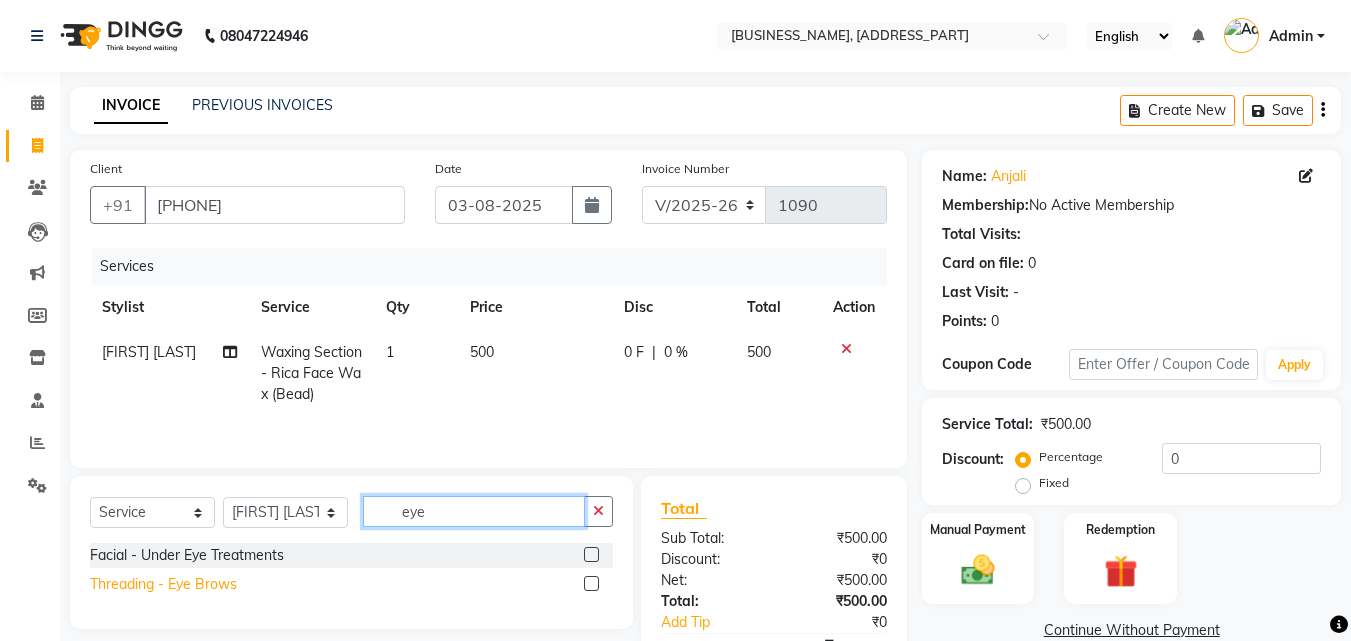 type on "eye" 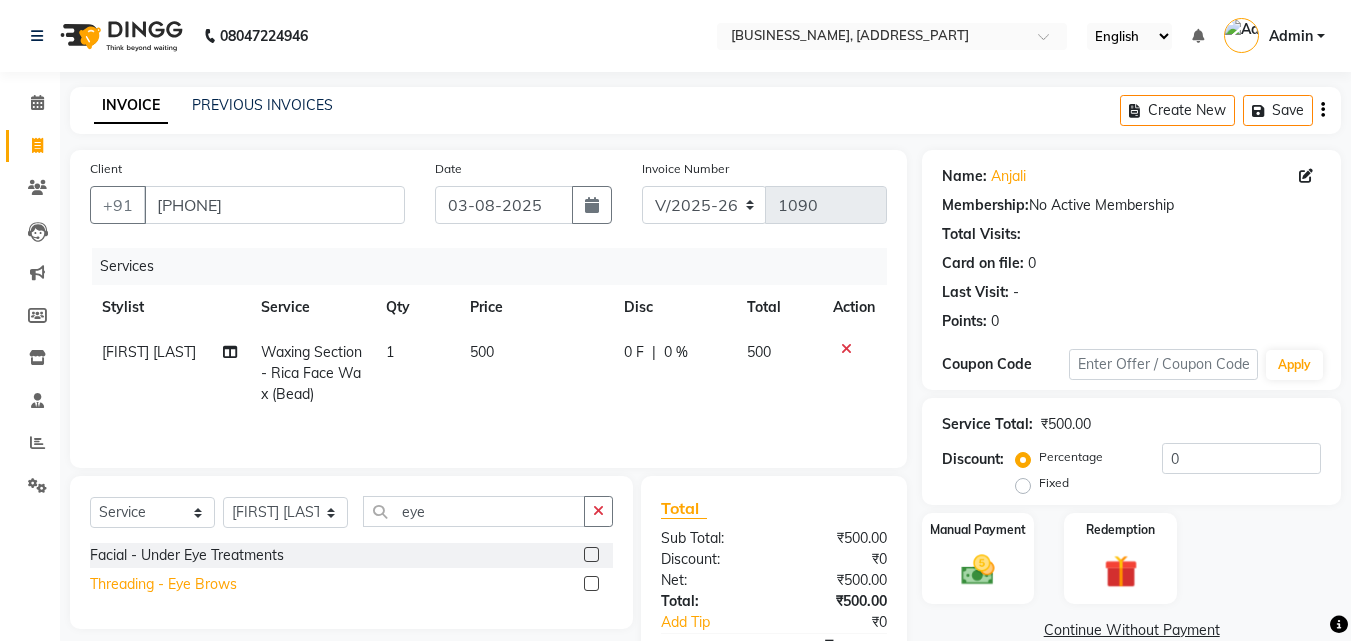 click on "Threading - Eye Brows" 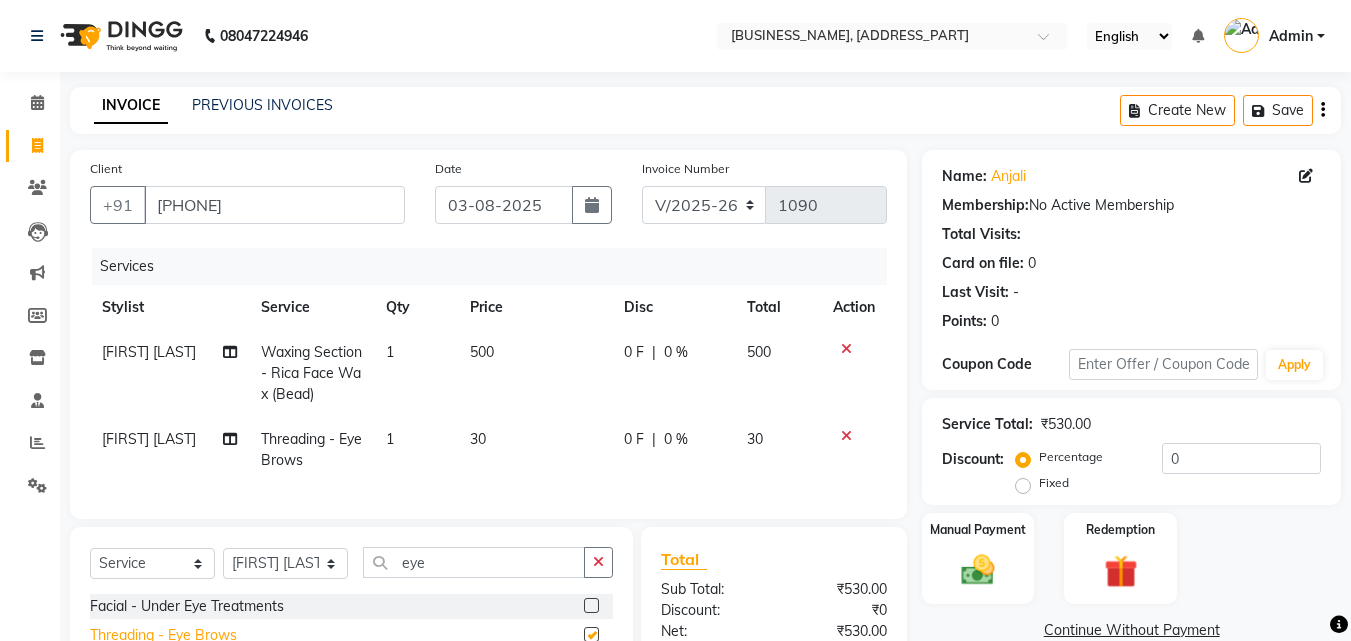 checkbox on "false" 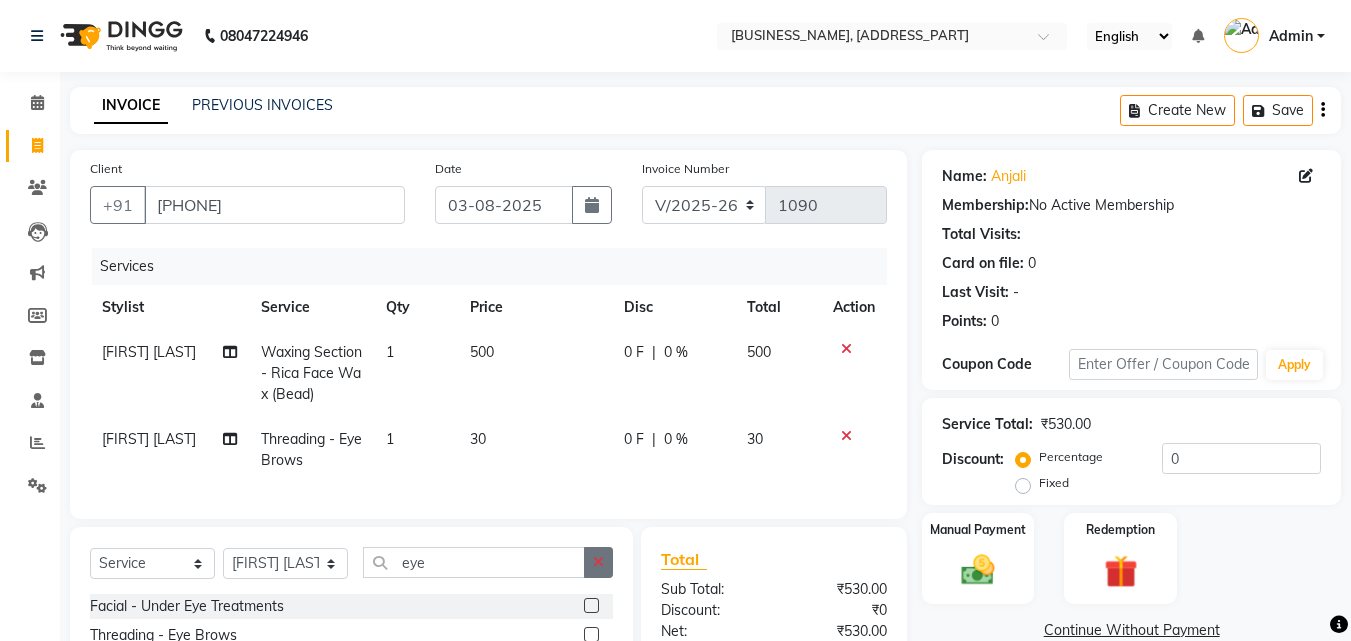 click 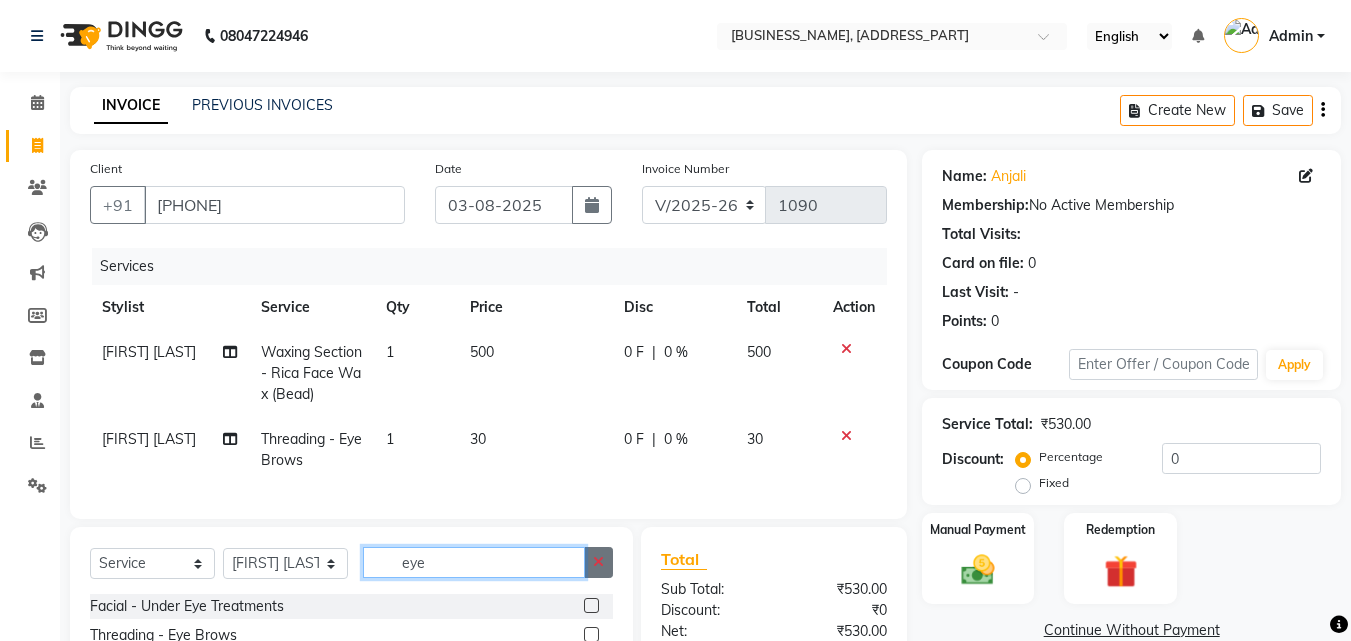 type 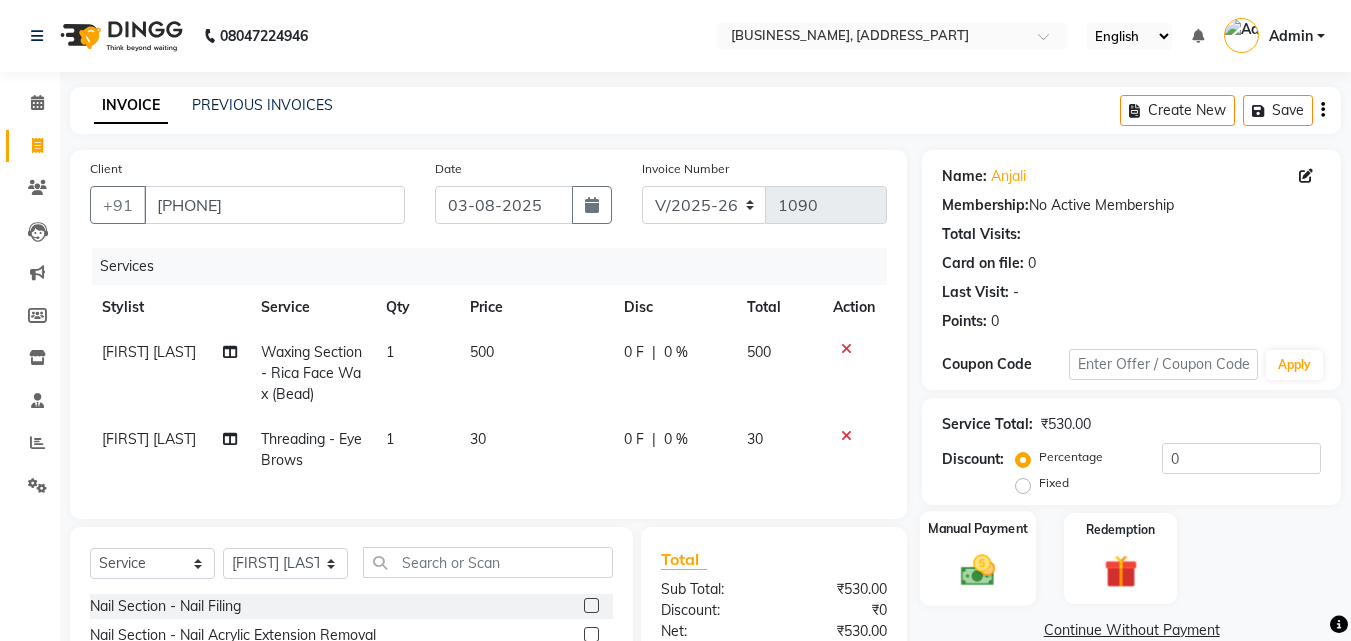 click on "Manual Payment" 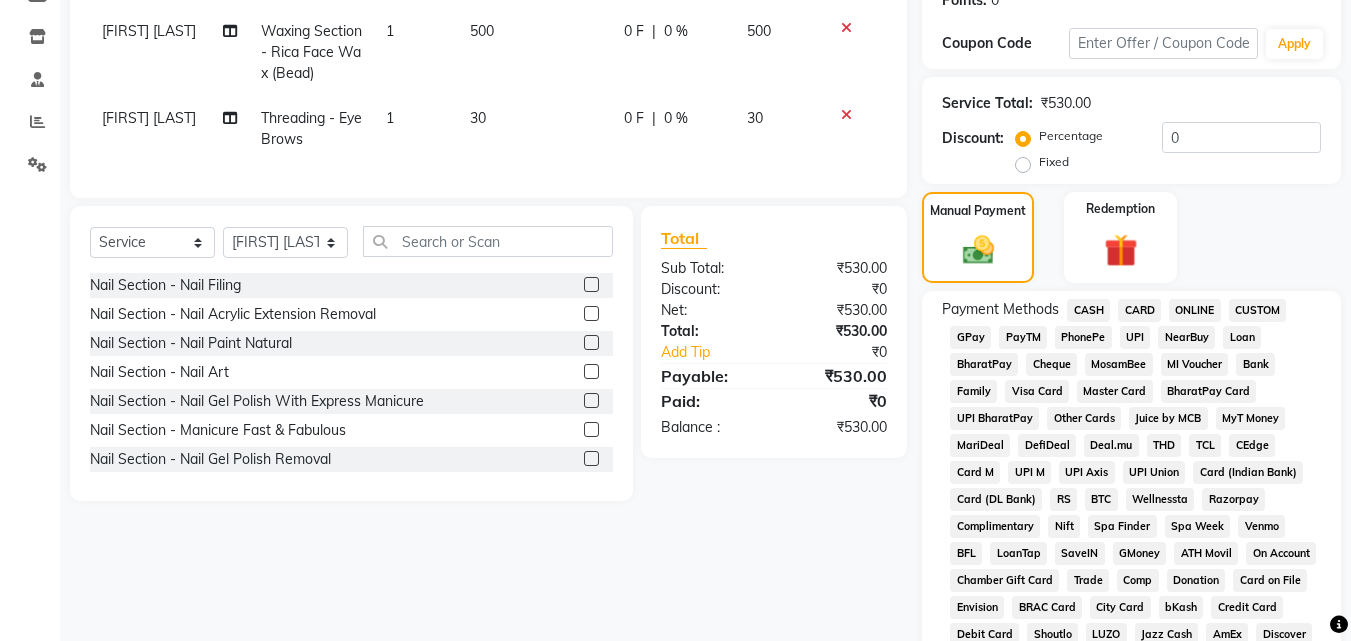 scroll, scrollTop: 326, scrollLeft: 0, axis: vertical 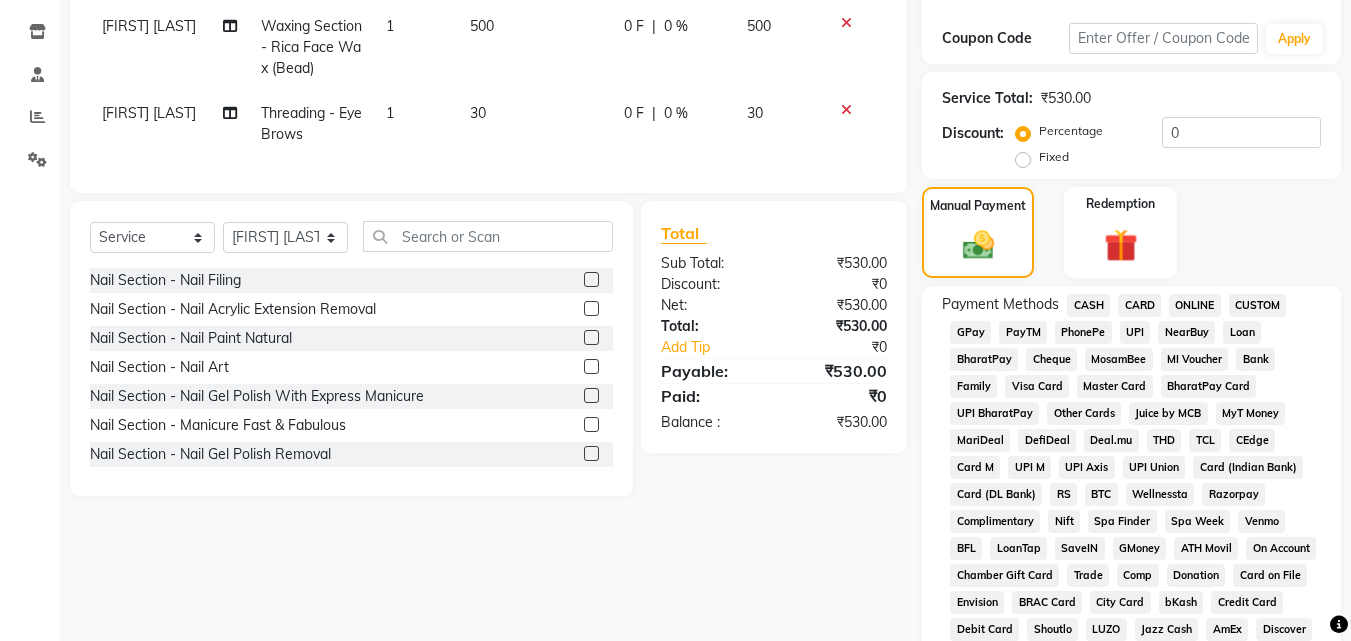 click on "GPay" 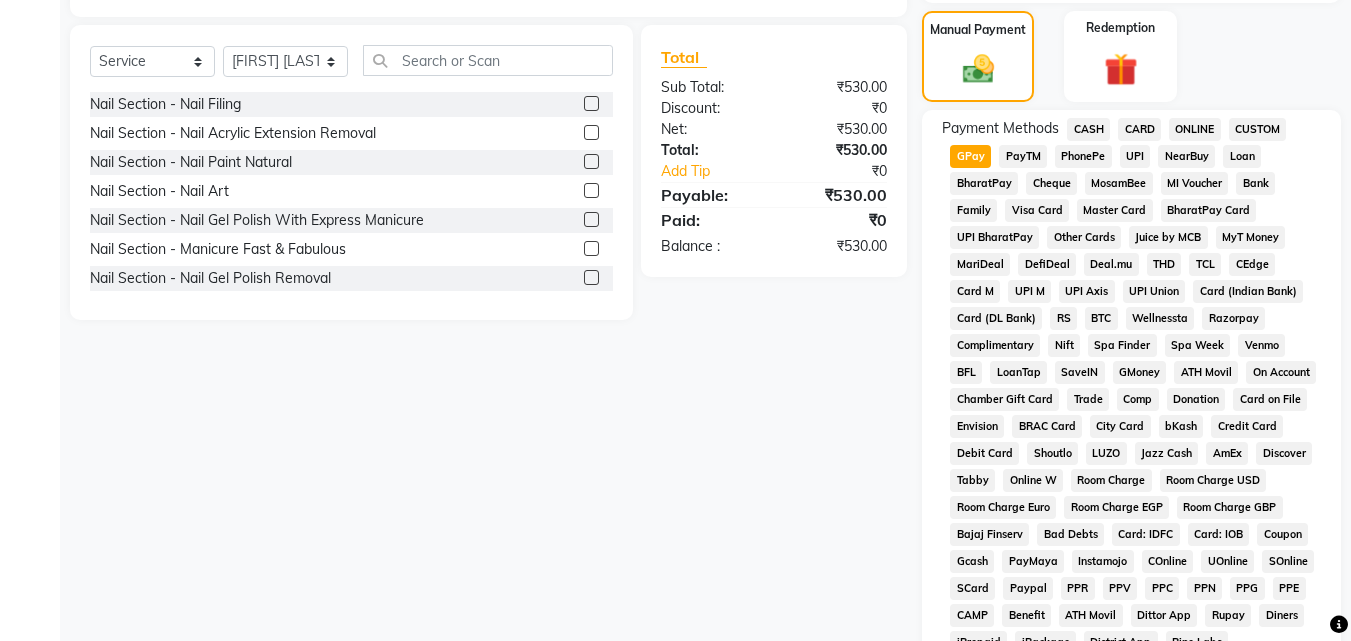 scroll, scrollTop: 861, scrollLeft: 0, axis: vertical 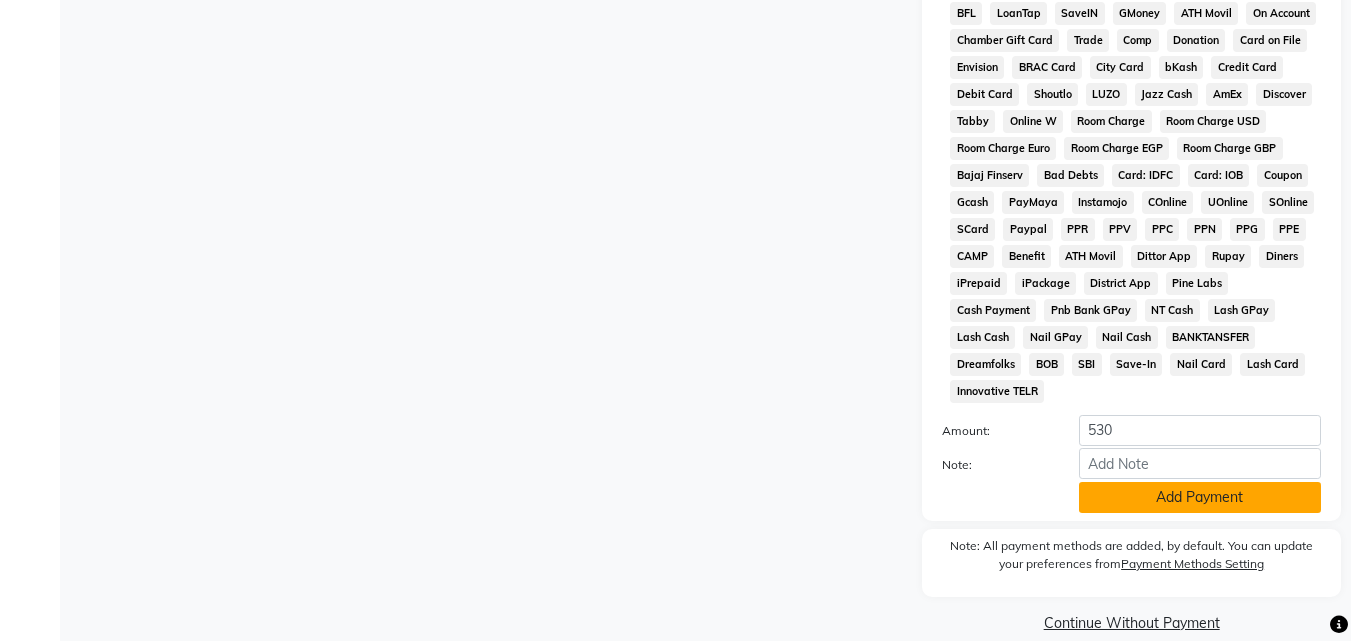 click on "Add Payment" 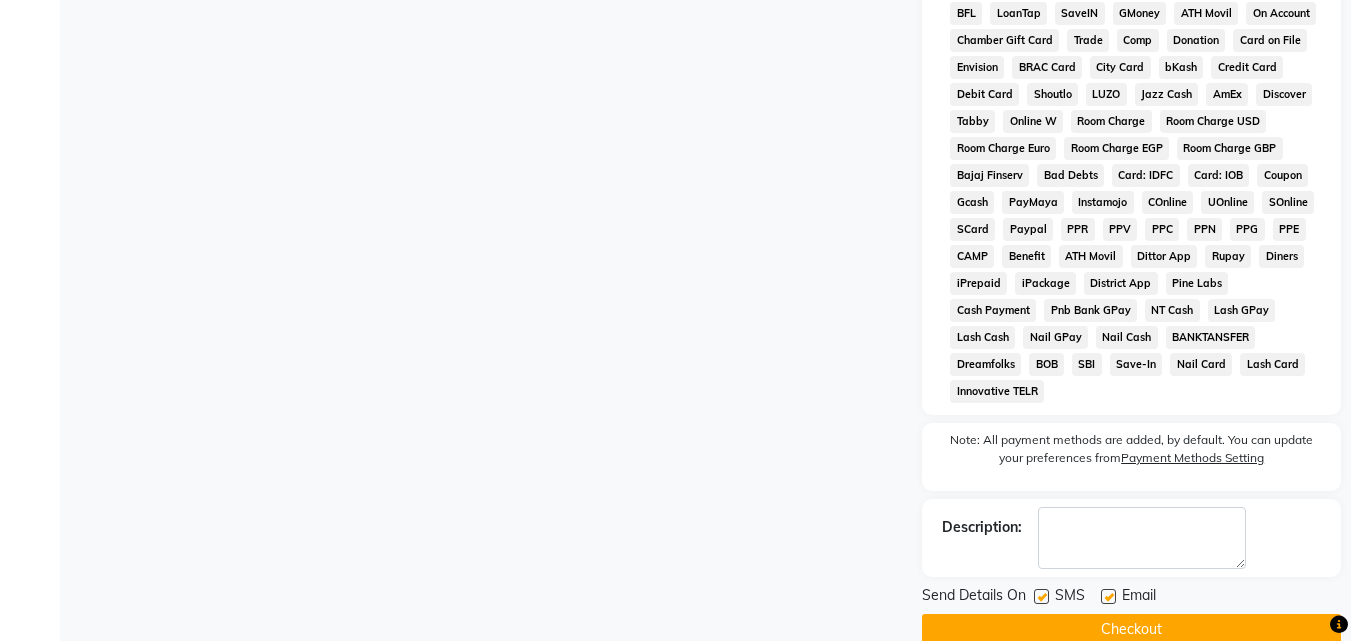 click on "Checkout" 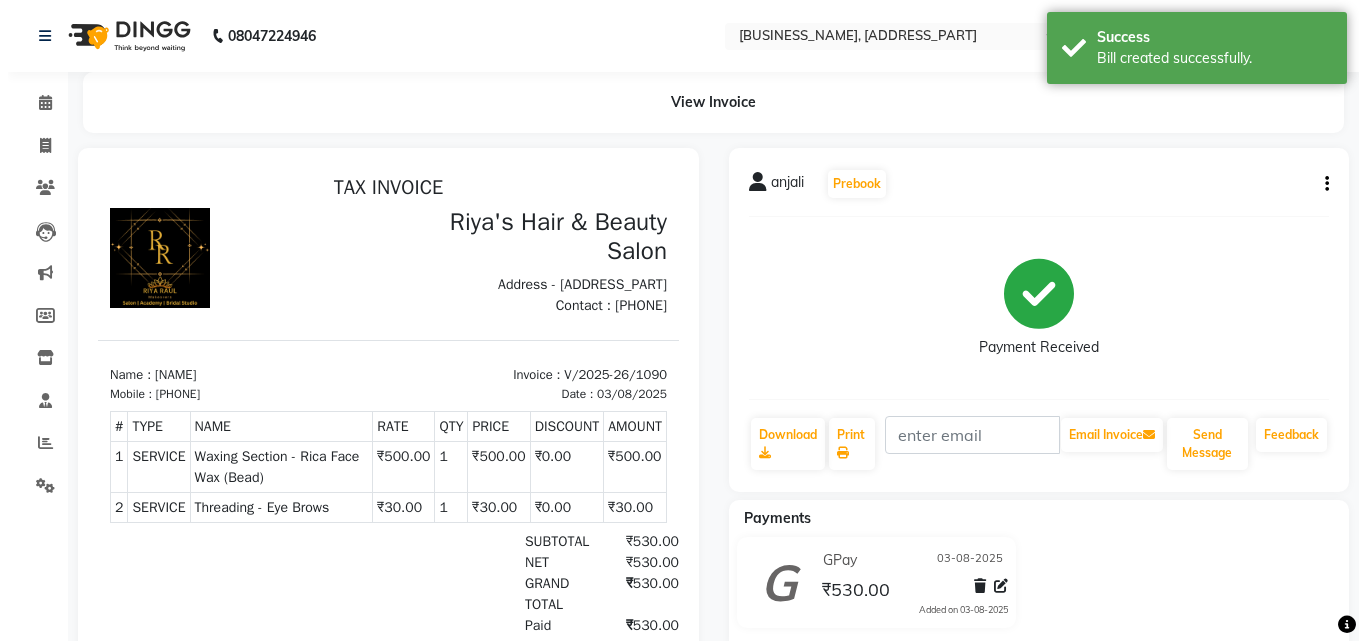 scroll, scrollTop: 0, scrollLeft: 0, axis: both 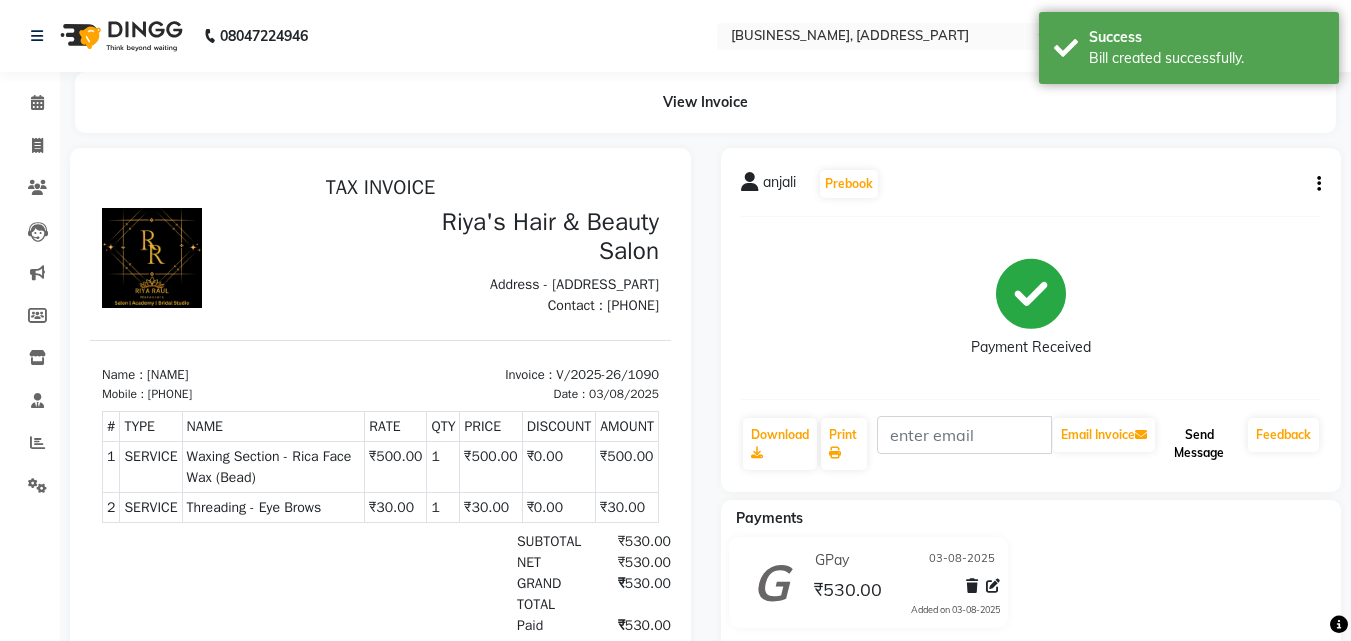 click on "Send Message" 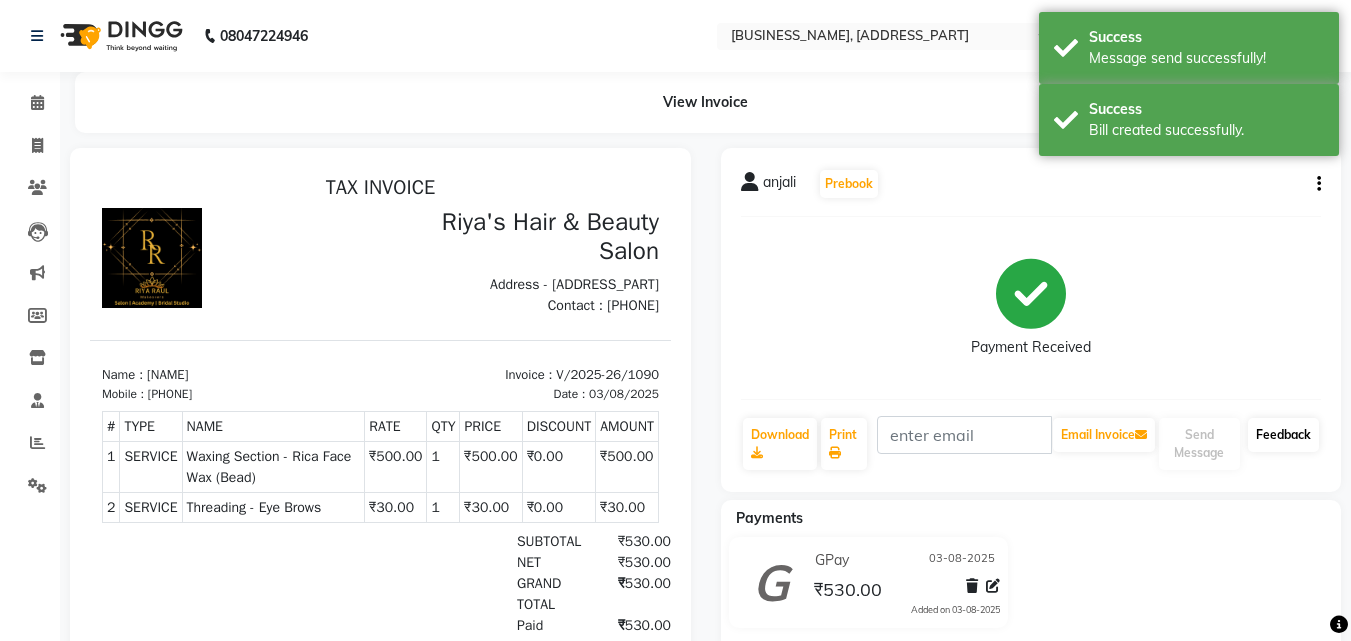 click on "Feedback" 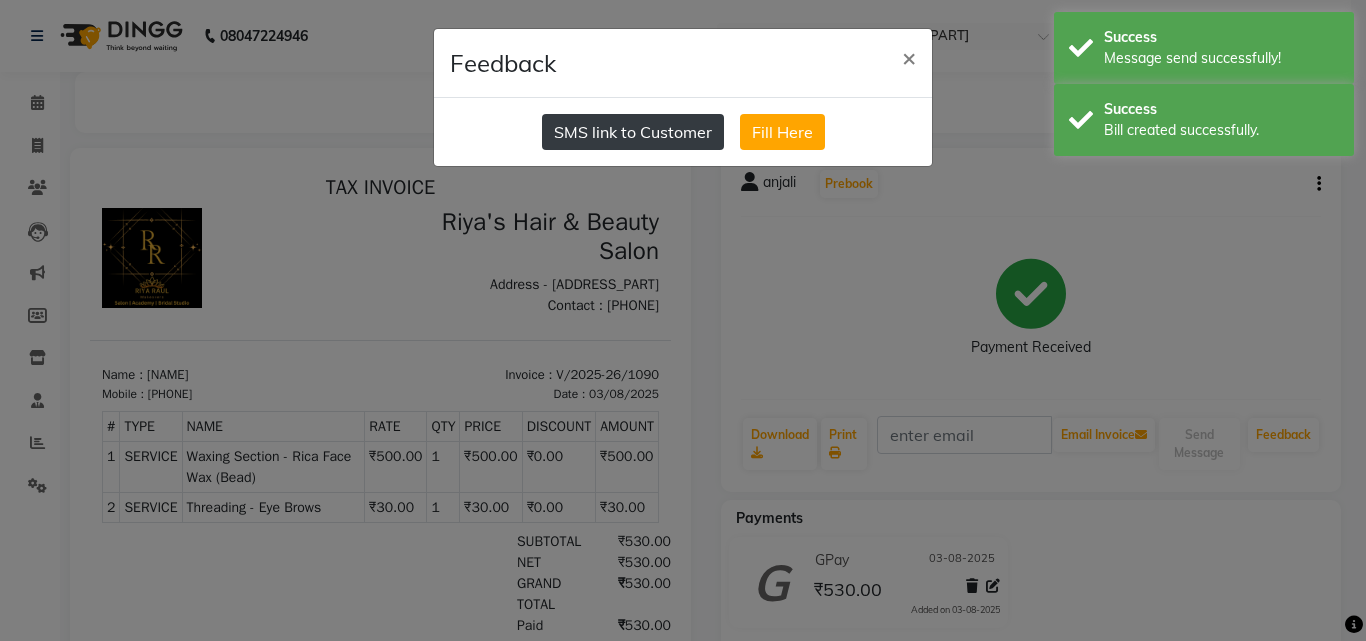 click on "SMS link to Customer" 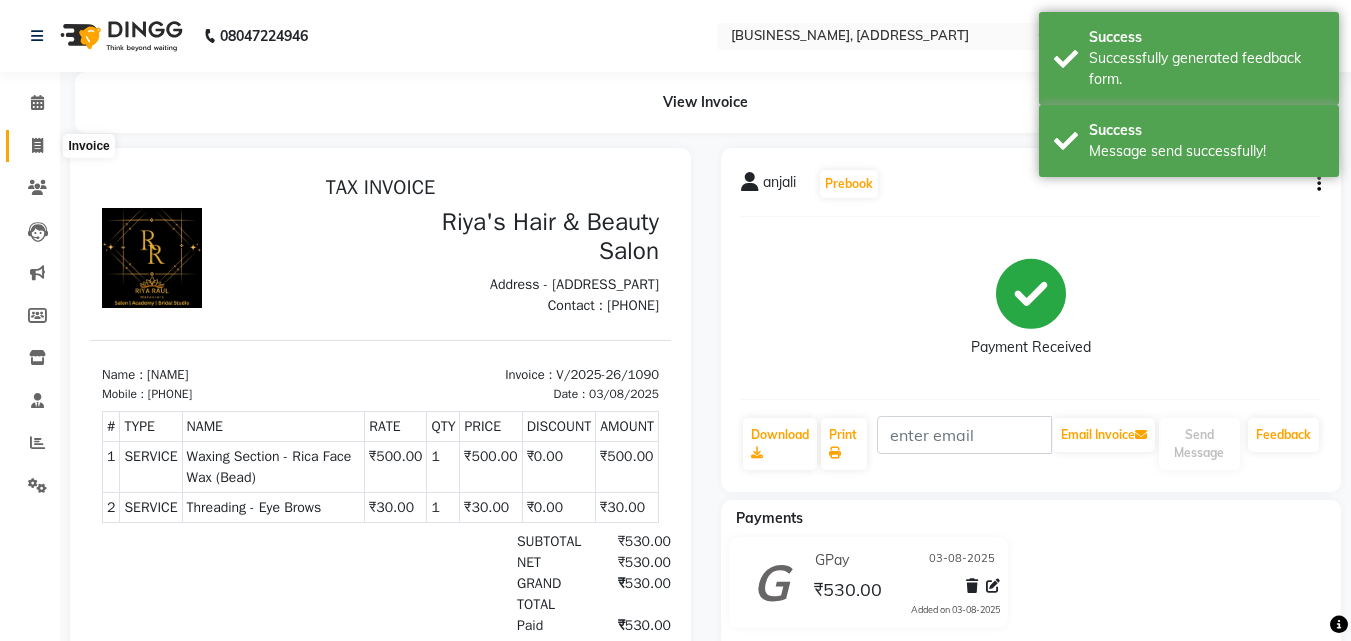 click 